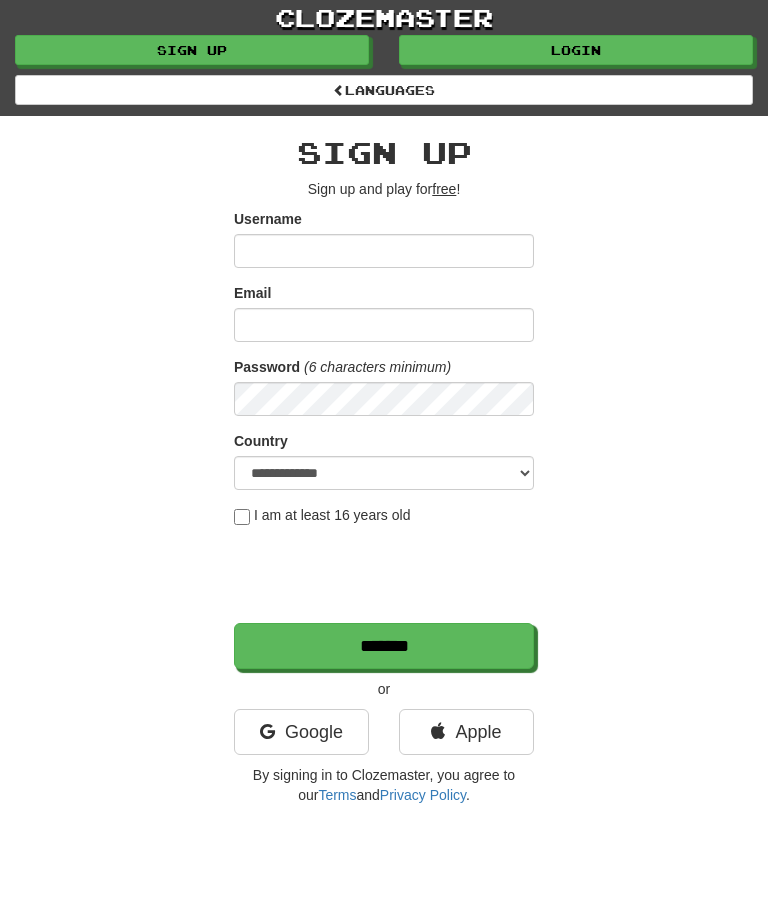 scroll, scrollTop: 0, scrollLeft: 0, axis: both 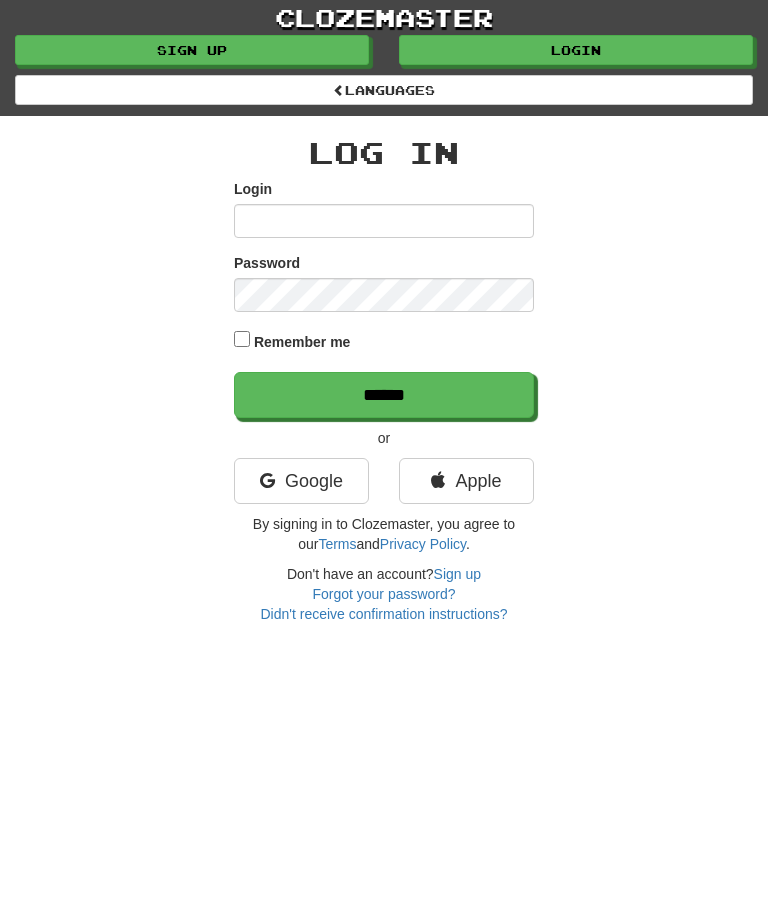 click on "Login" at bounding box center [576, 50] 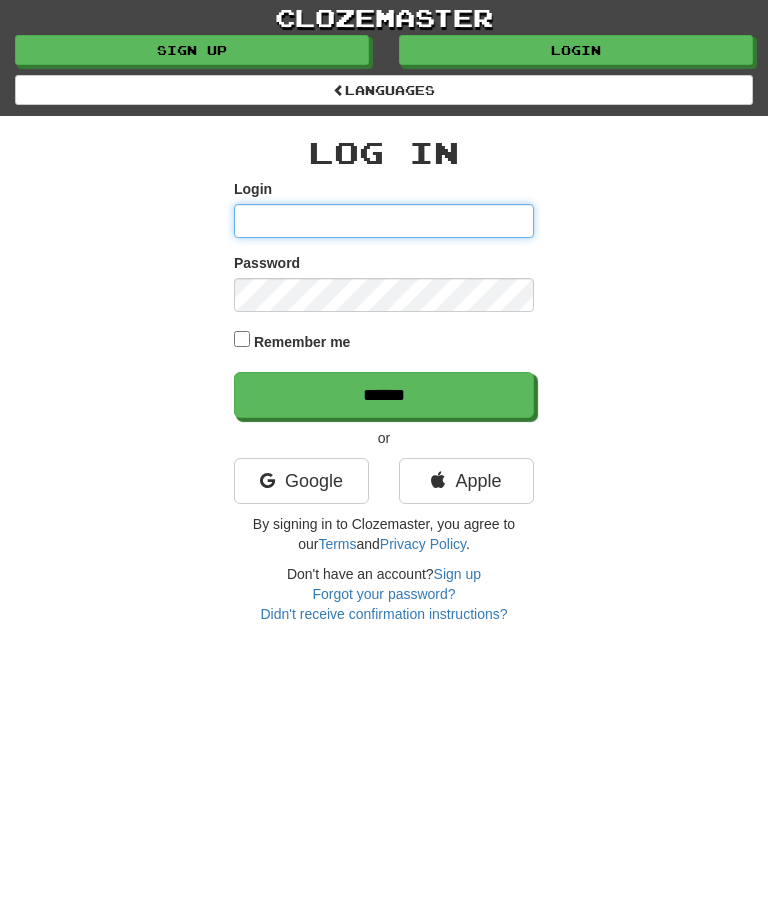 type on "********" 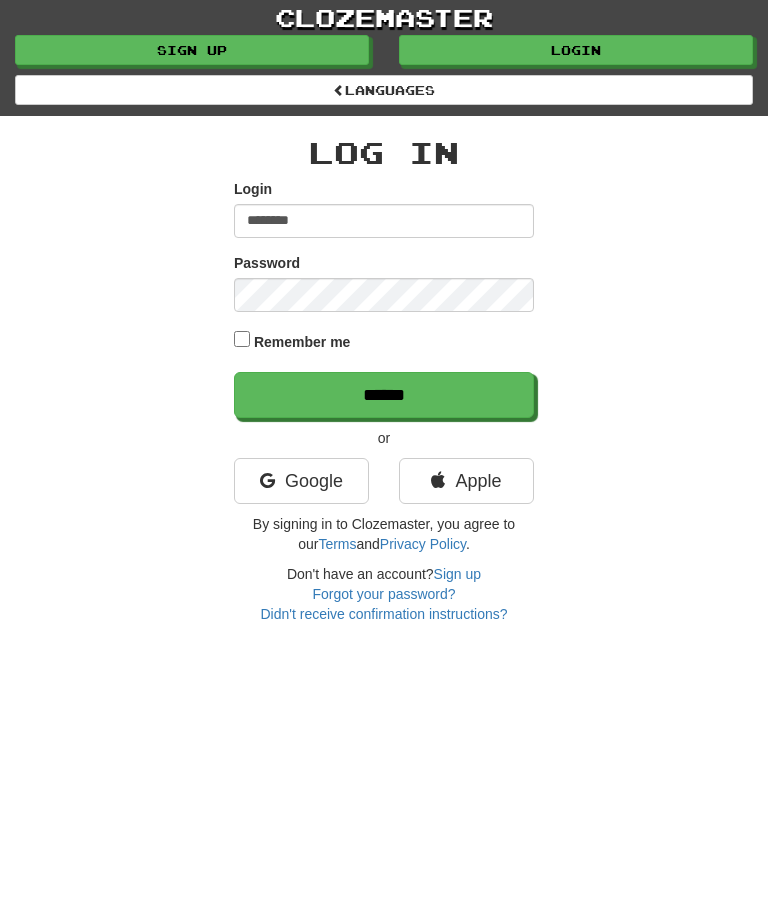 click on "******" at bounding box center (384, 395) 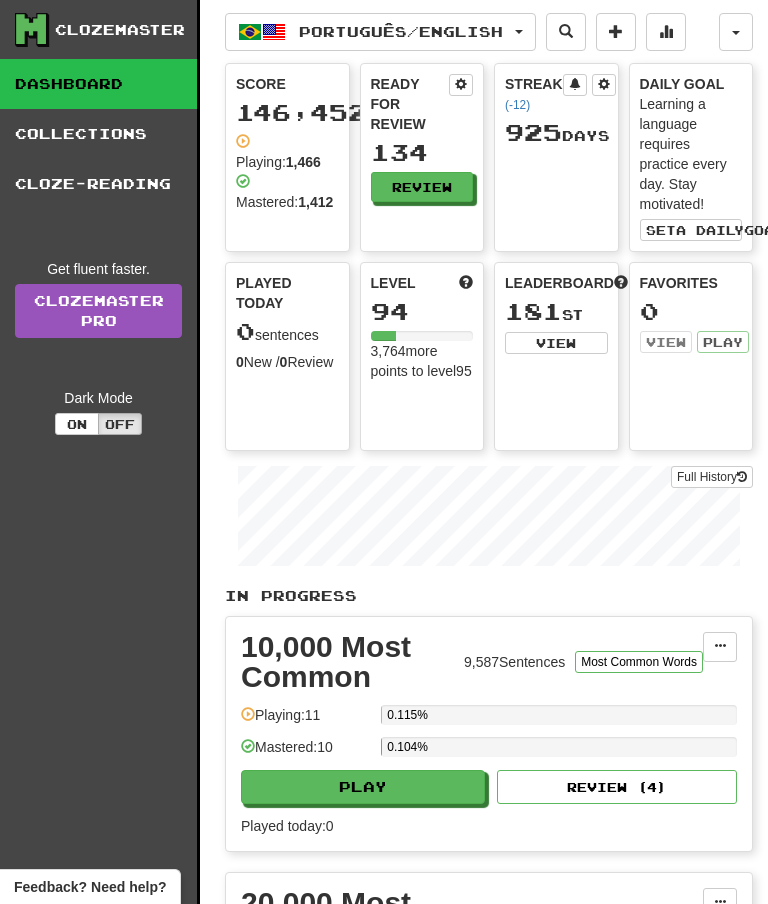 scroll, scrollTop: 0, scrollLeft: 0, axis: both 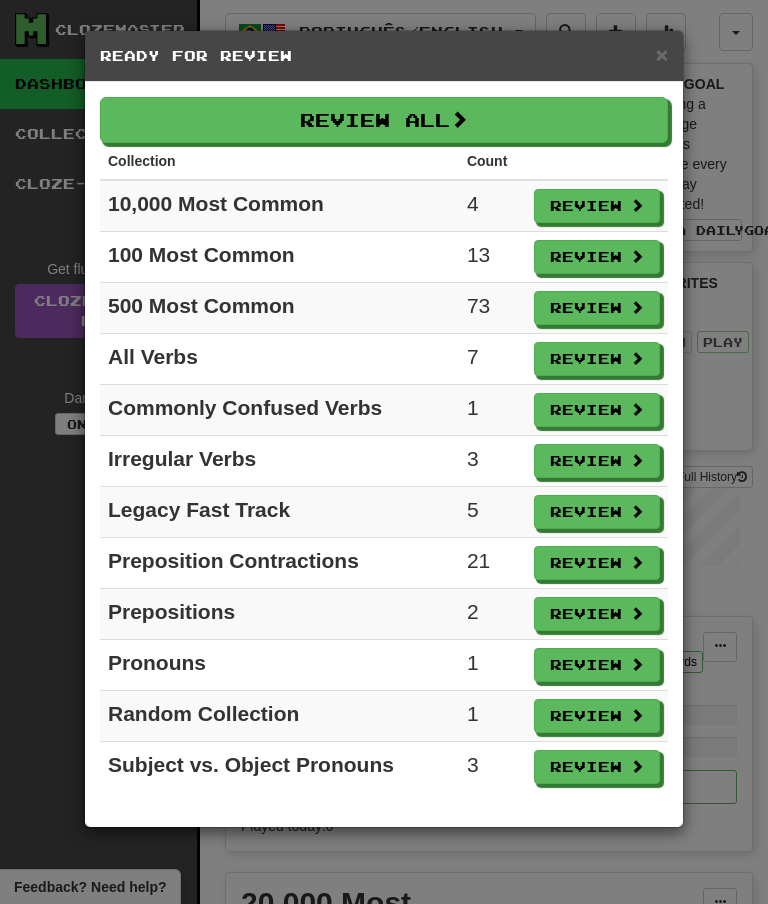 click on "Review All" at bounding box center (384, 120) 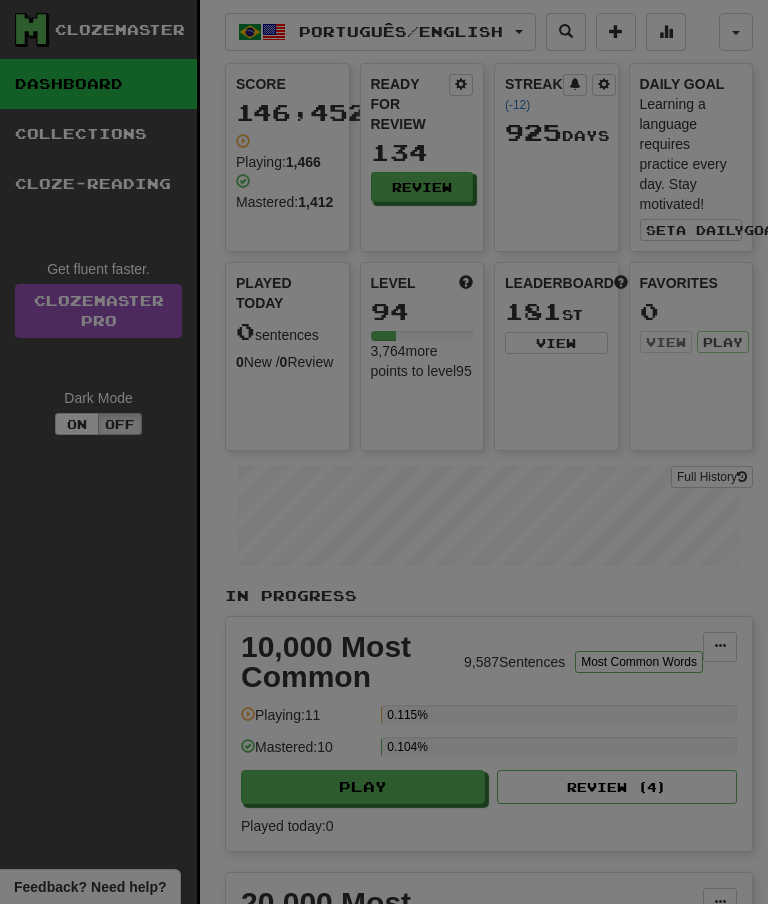 select on "**" 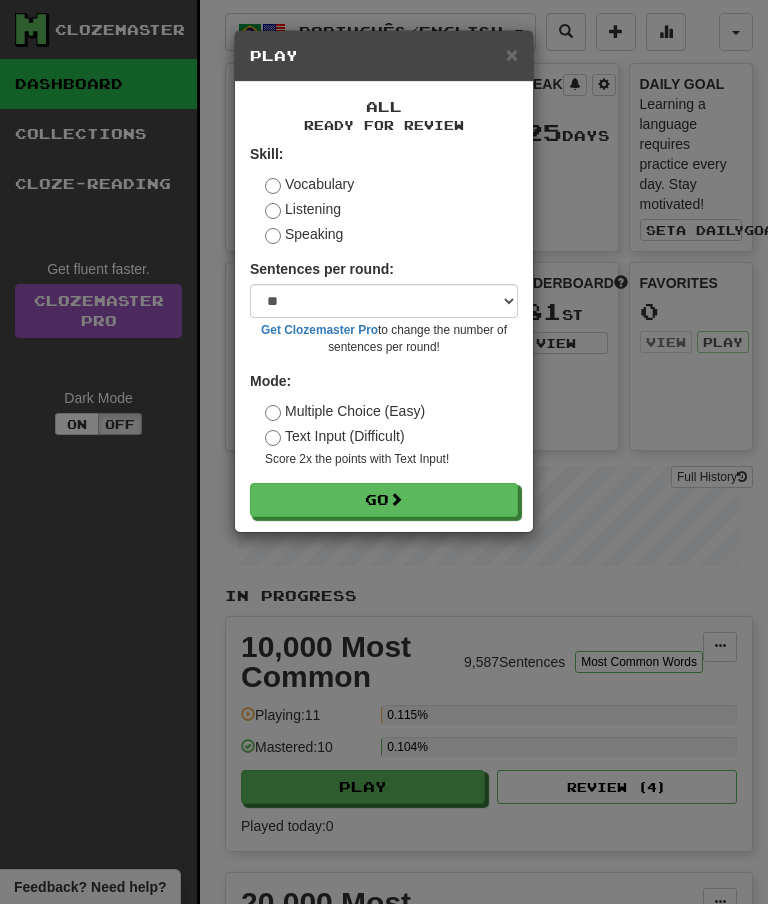 click on "Go" at bounding box center [384, 500] 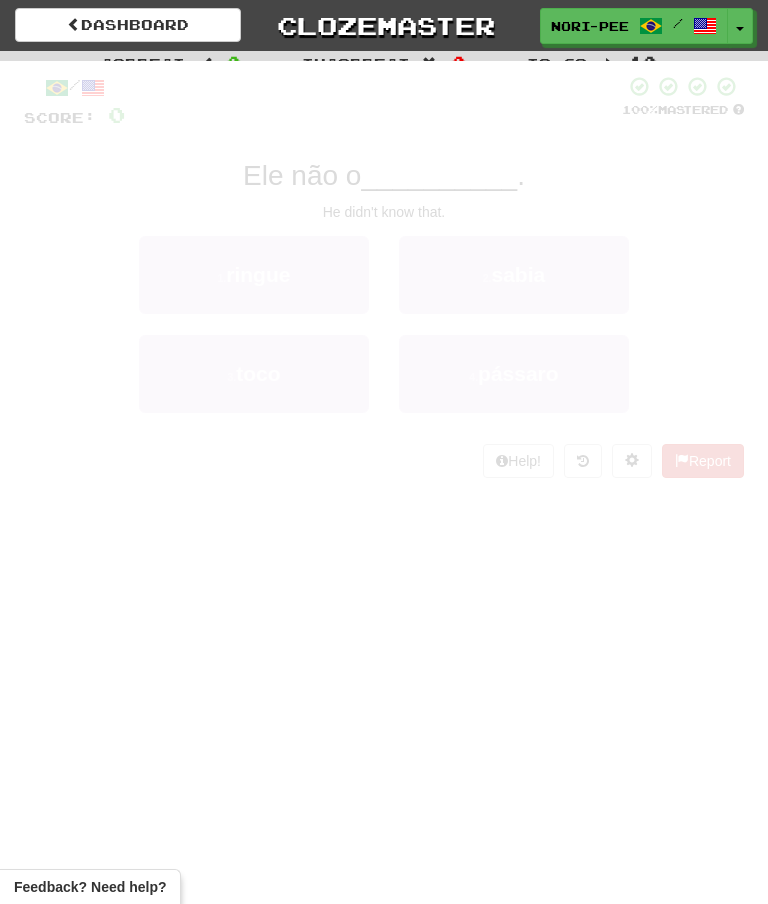 scroll, scrollTop: 0, scrollLeft: 0, axis: both 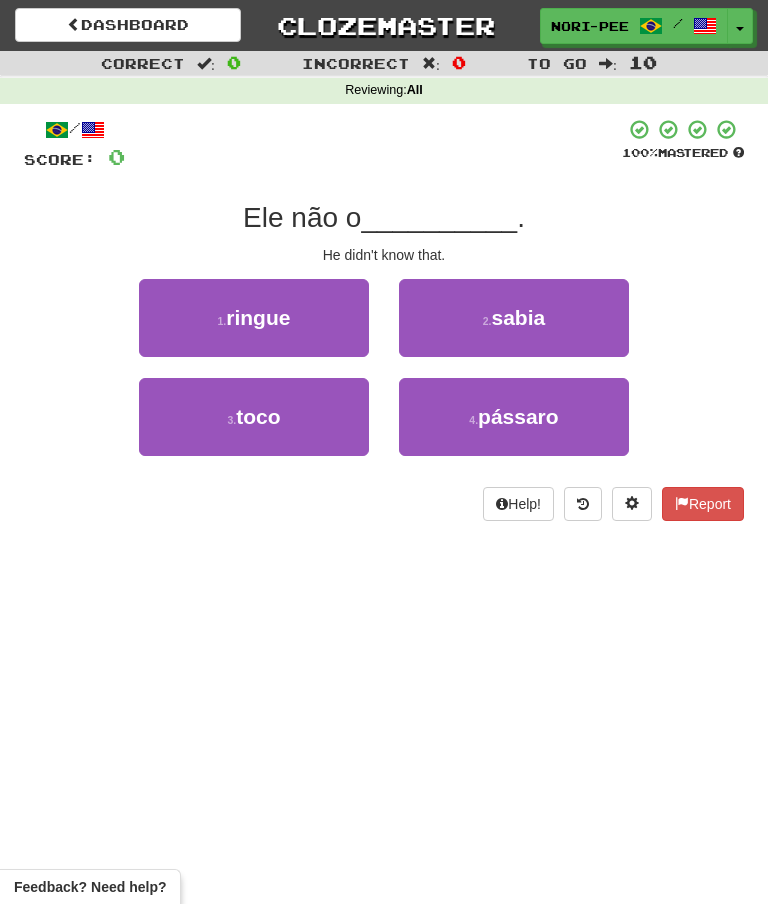 click on "sabia" at bounding box center (518, 317) 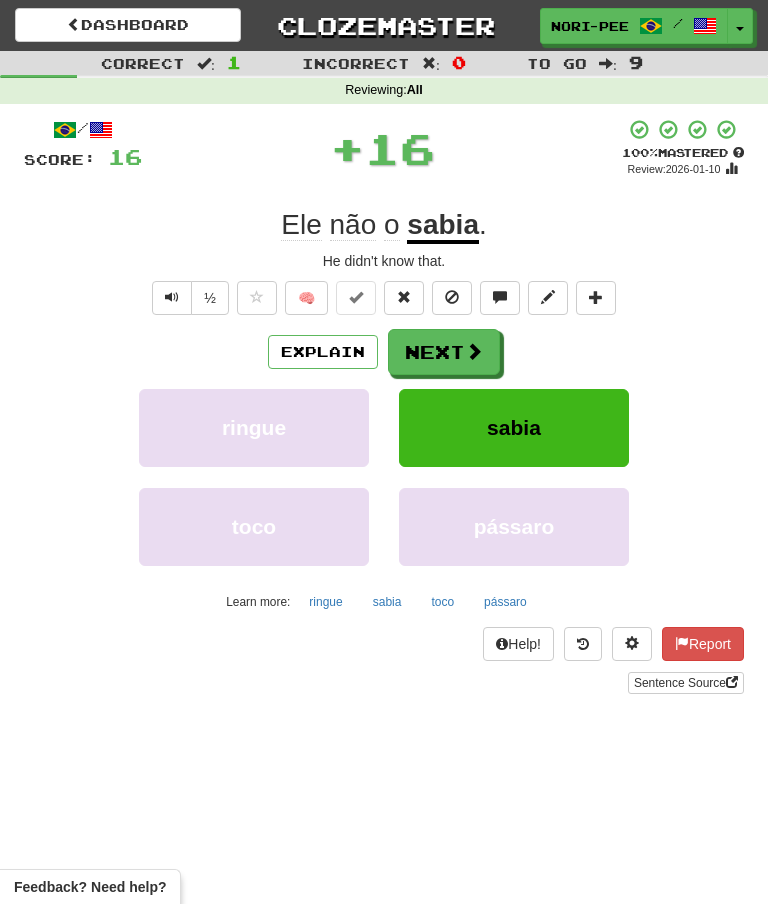 click on "Next" at bounding box center (444, 352) 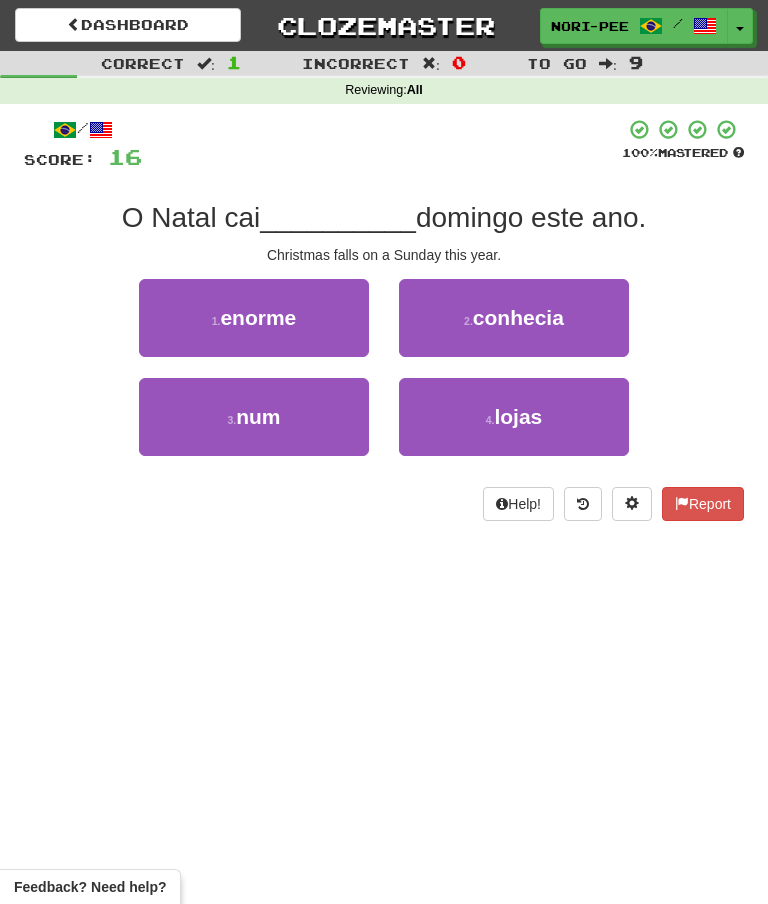 click on "num" at bounding box center [258, 416] 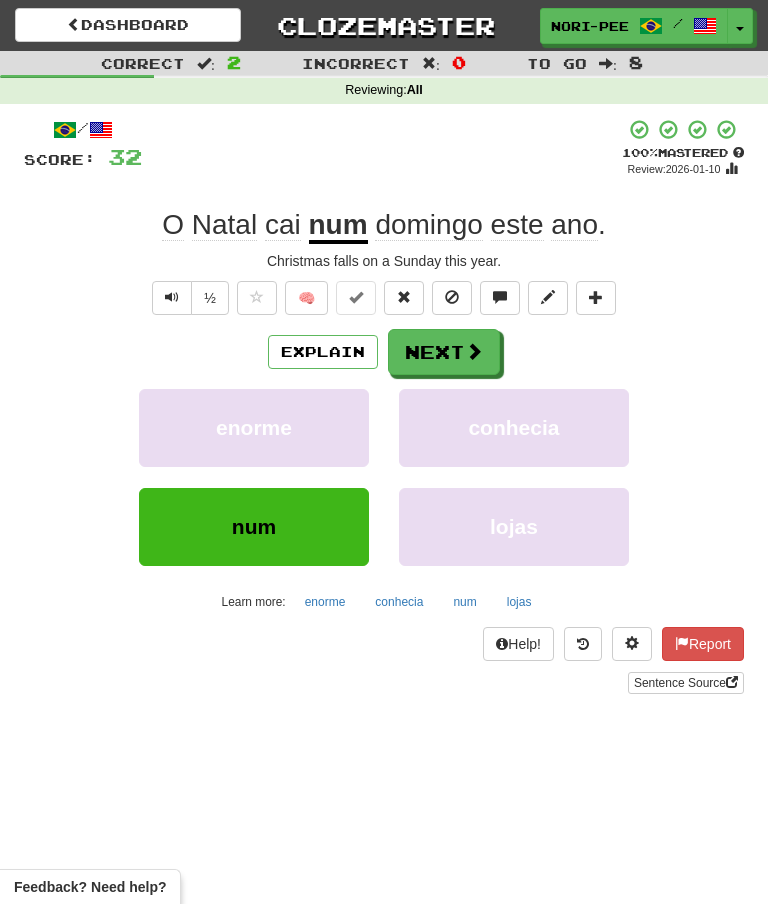 click on "Next" at bounding box center (444, 352) 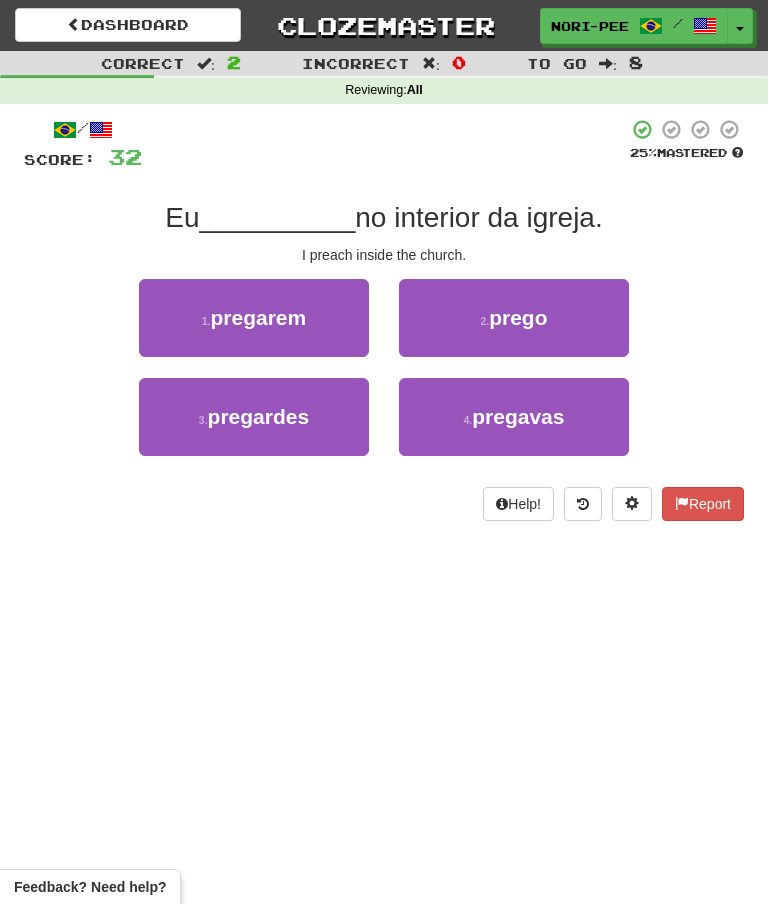 click on "3 .  pregardes" at bounding box center [254, 417] 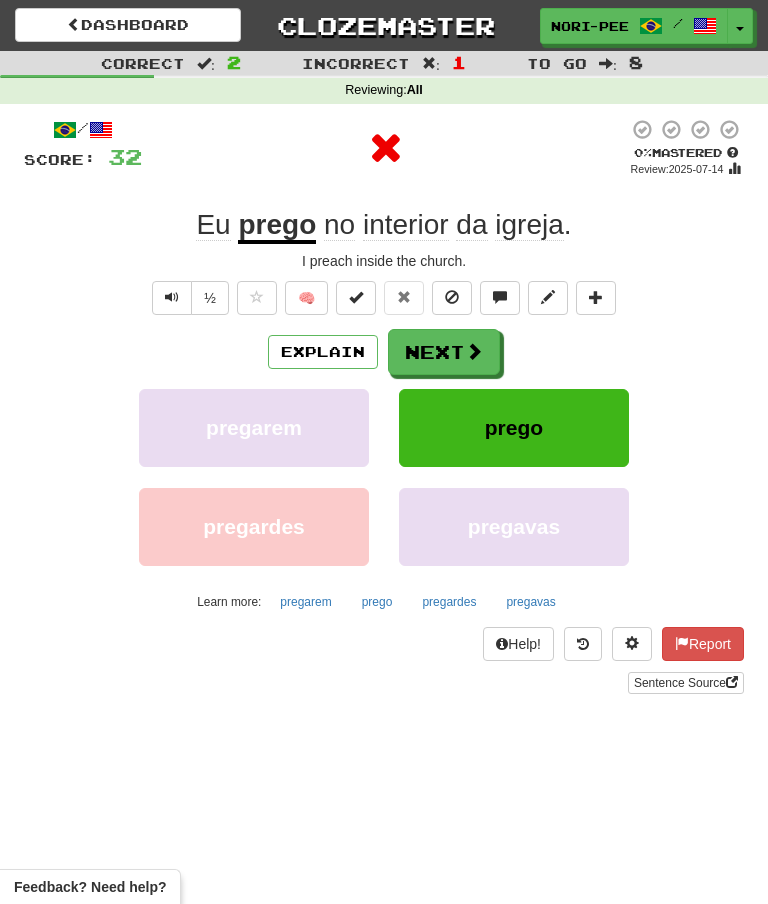 click on "Explain" at bounding box center [323, 352] 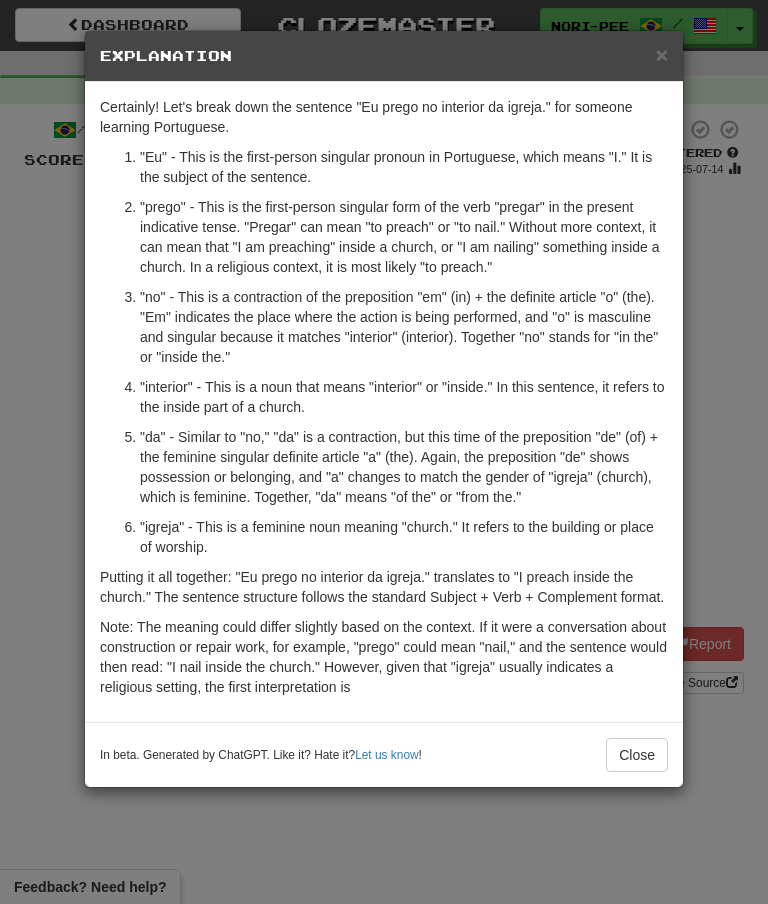 click on "Close" at bounding box center (637, 755) 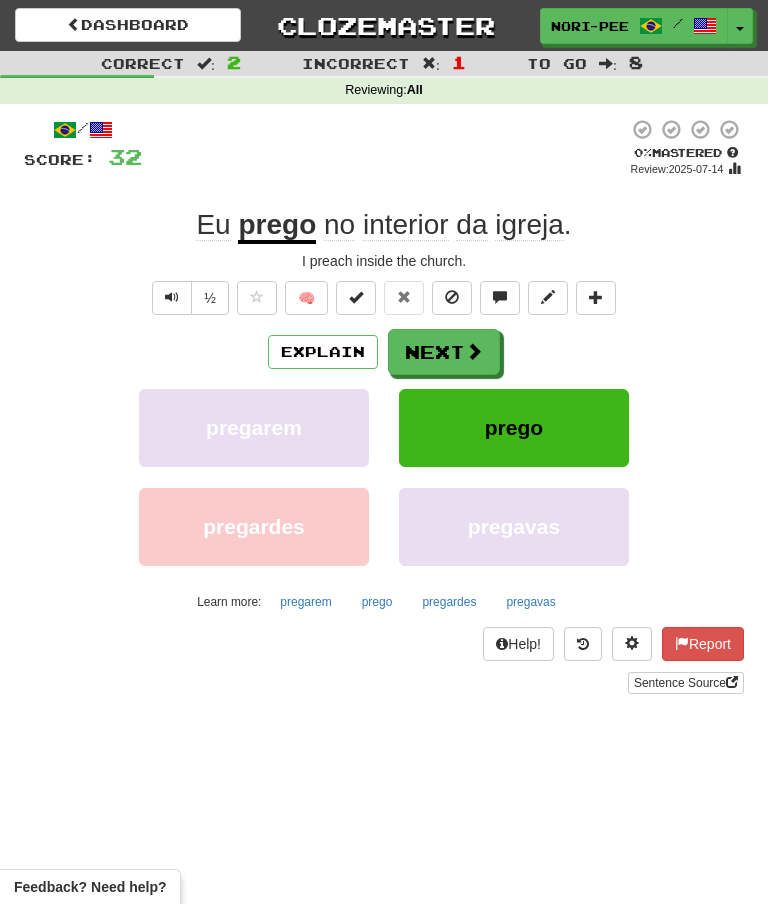 click on "Explain" at bounding box center [323, 352] 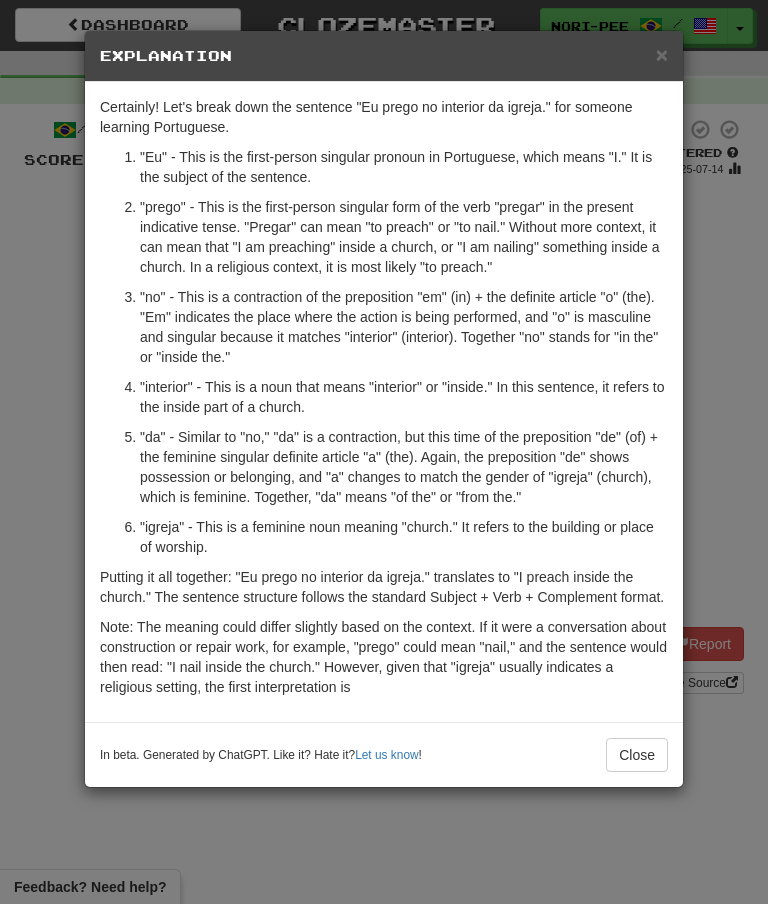 click on "Close" at bounding box center [637, 755] 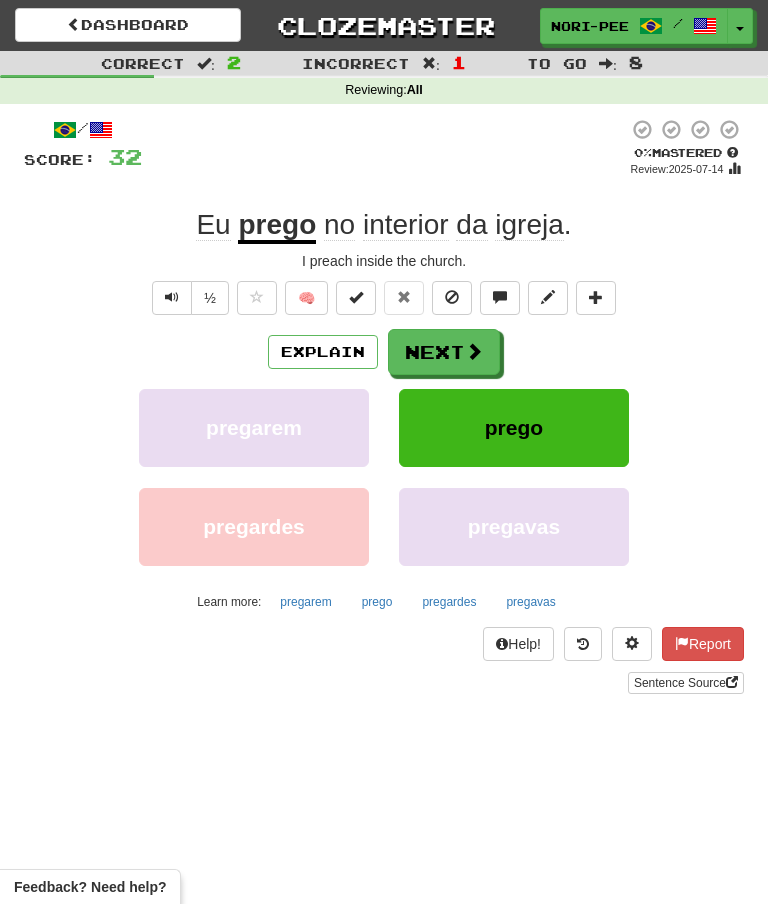 click on "Next" at bounding box center [444, 352] 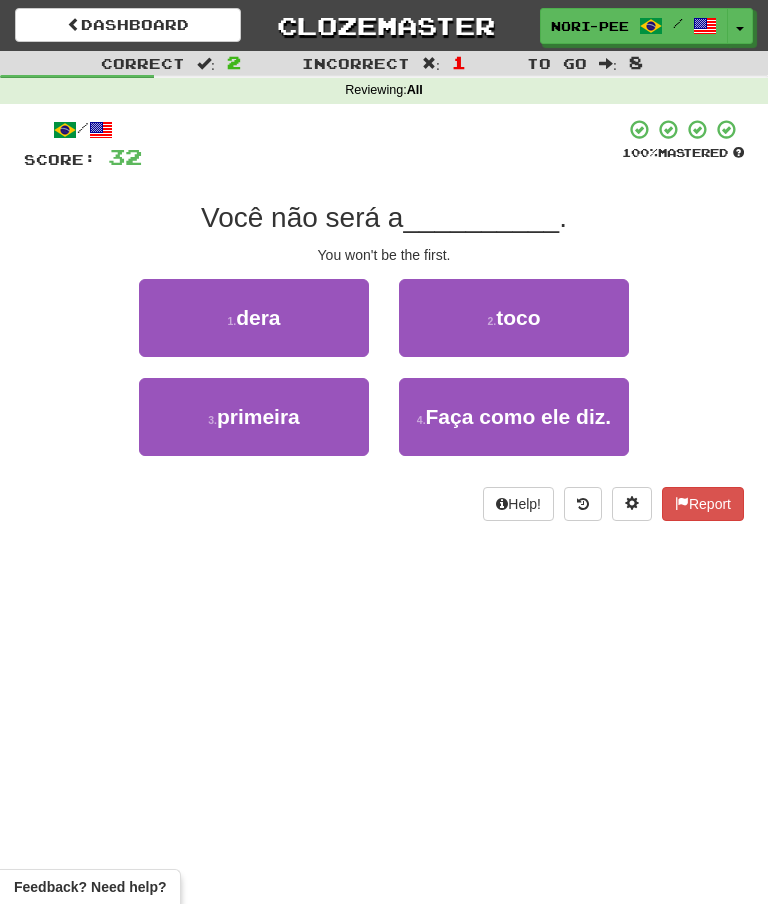 click on "3 .  primeira" at bounding box center (254, 417) 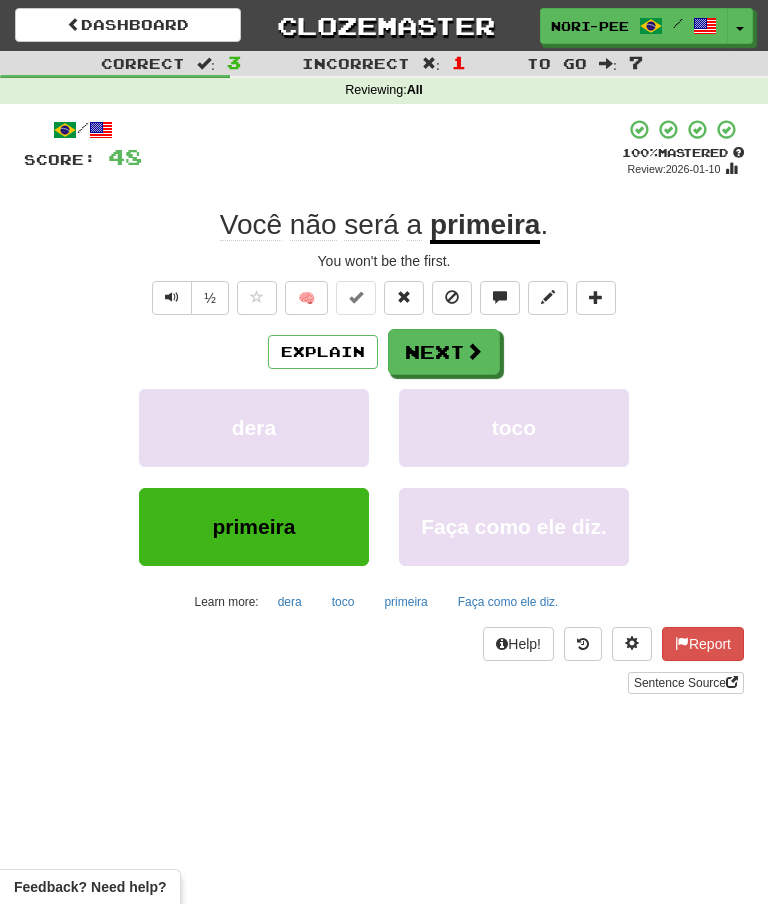click on "Next" at bounding box center [444, 352] 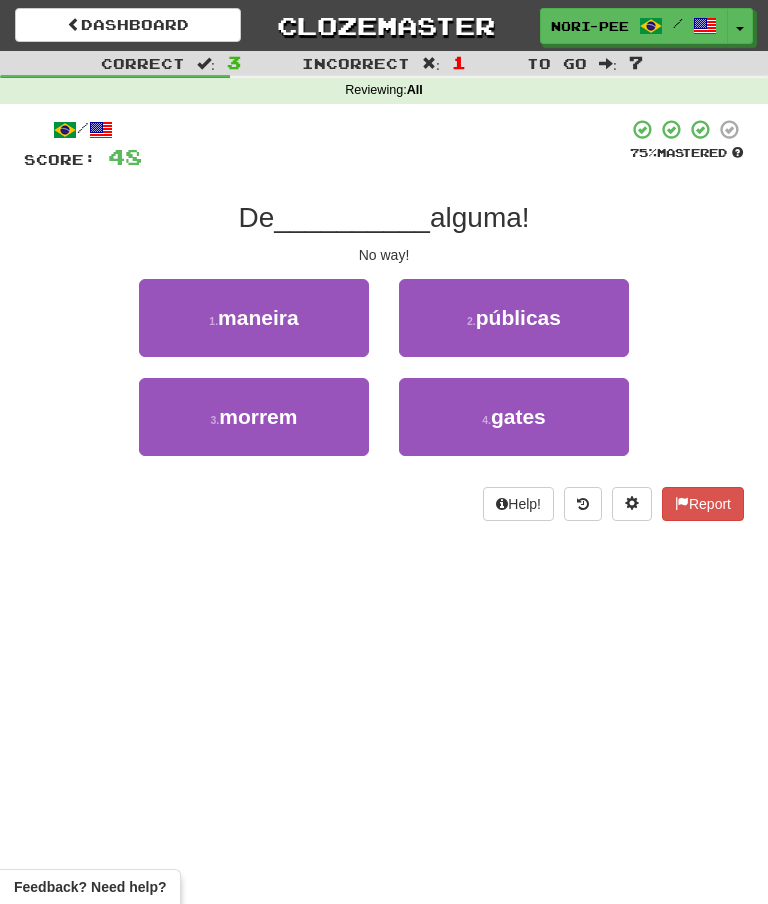 click on "1 .  maneira" at bounding box center [254, 318] 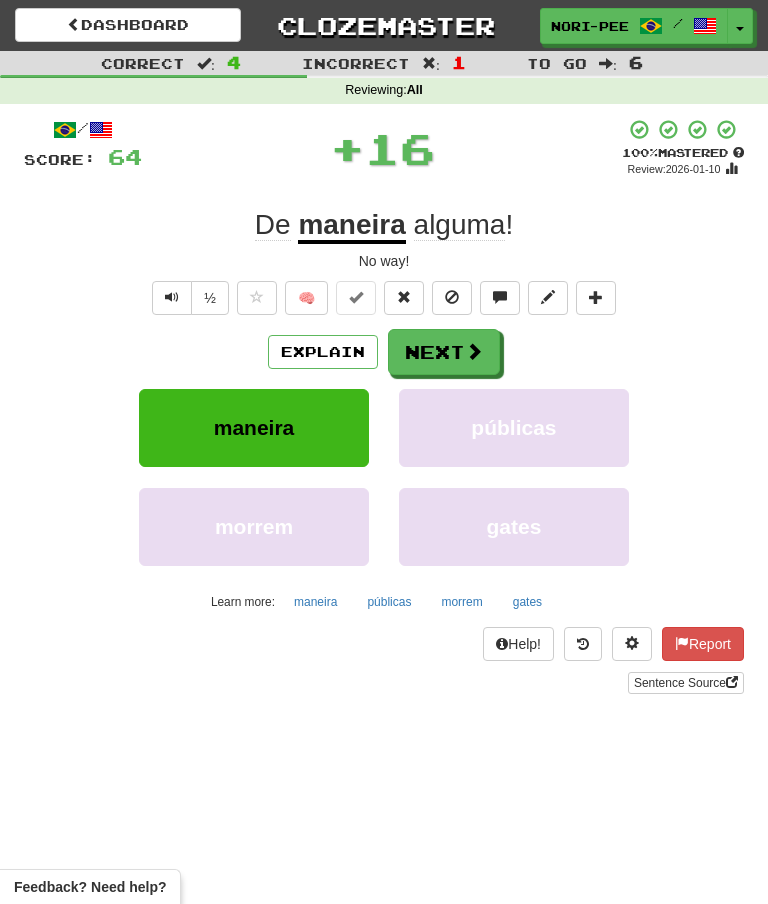 click at bounding box center [474, 351] 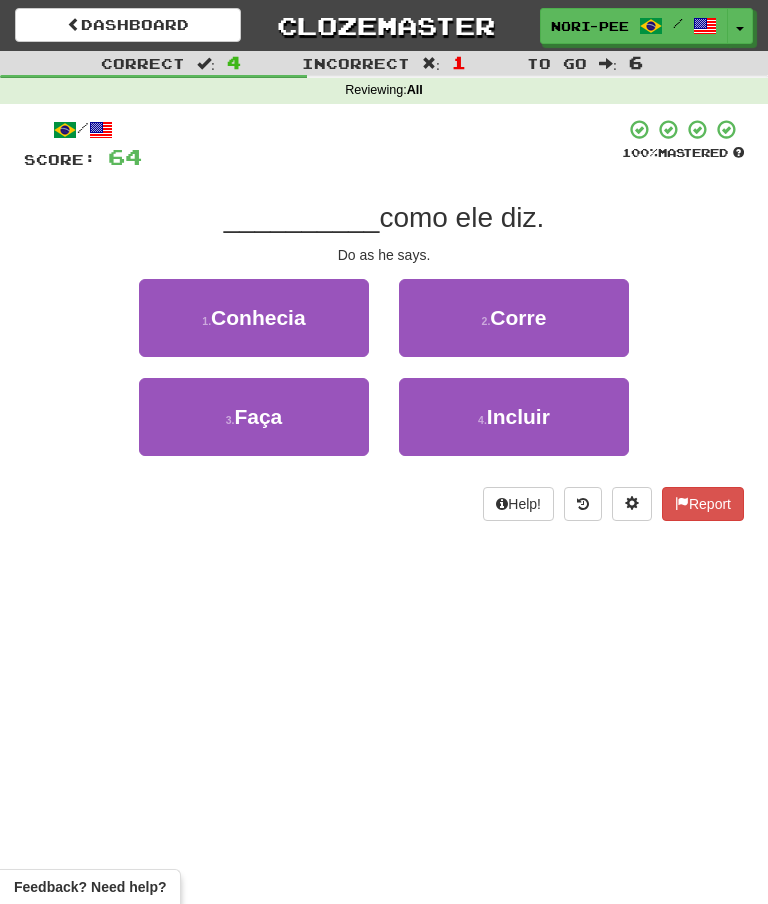 click on "3 .  Faça" at bounding box center [254, 417] 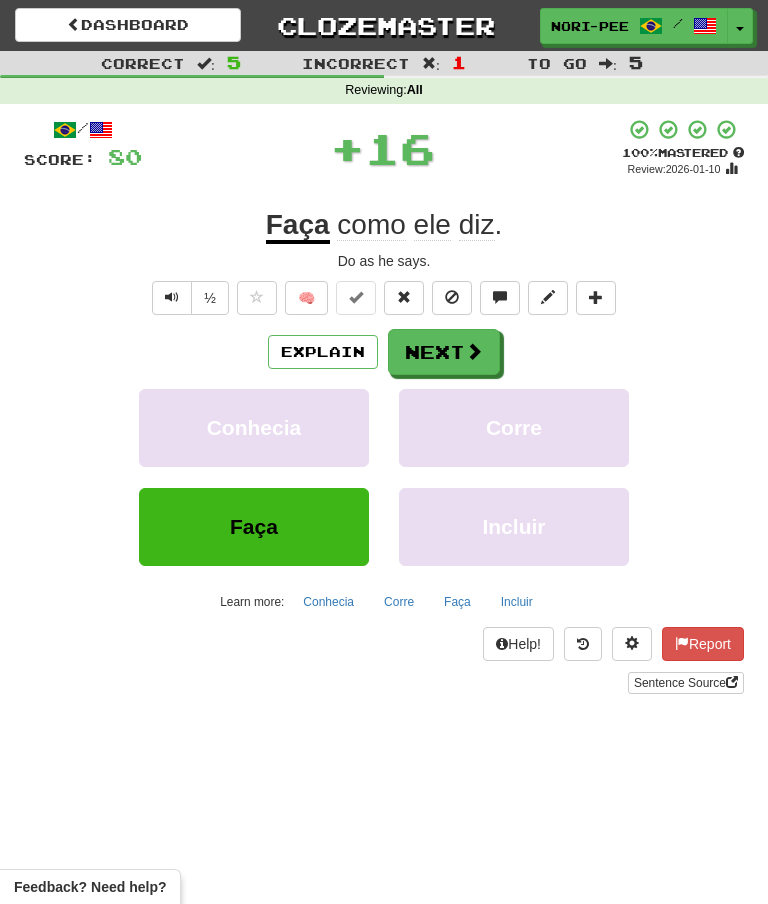 click at bounding box center (474, 351) 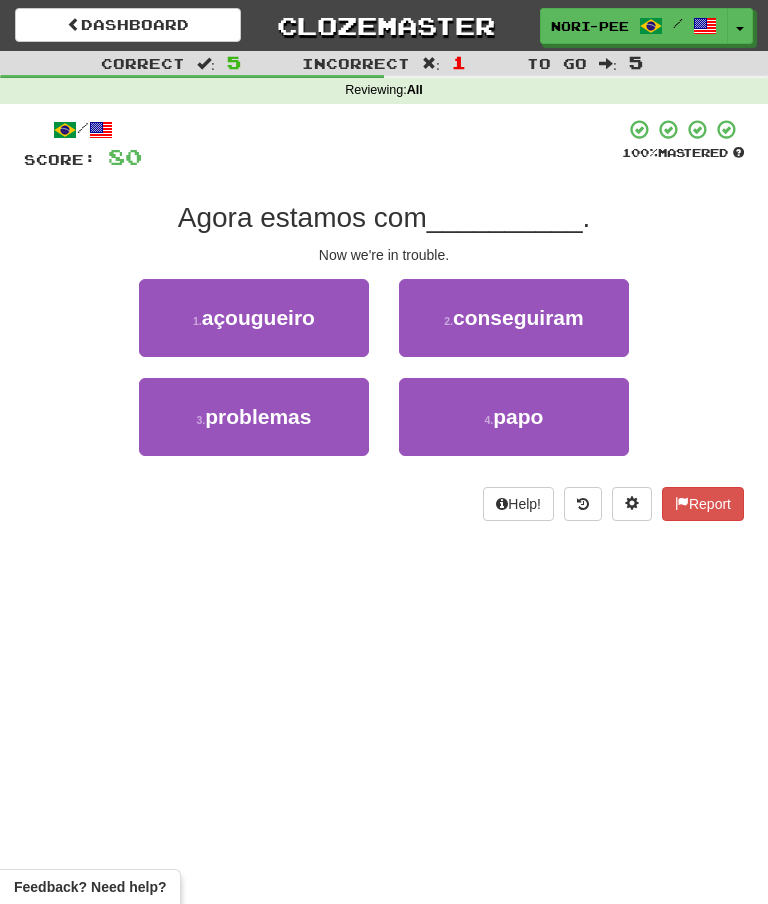 click on "problemas" at bounding box center [258, 416] 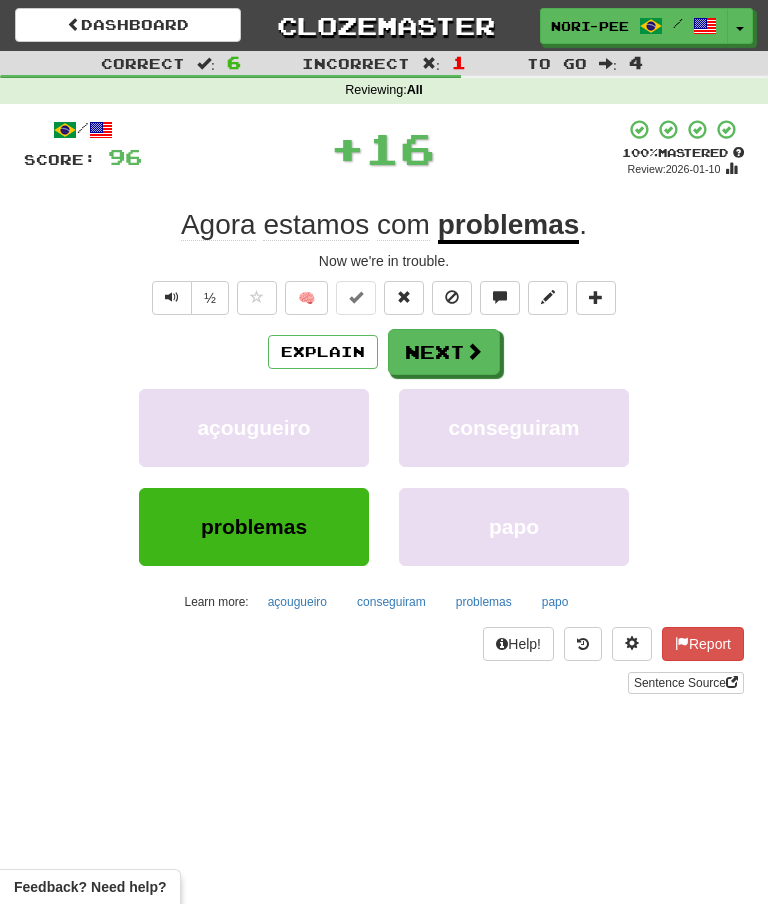 click on "Next" at bounding box center (444, 352) 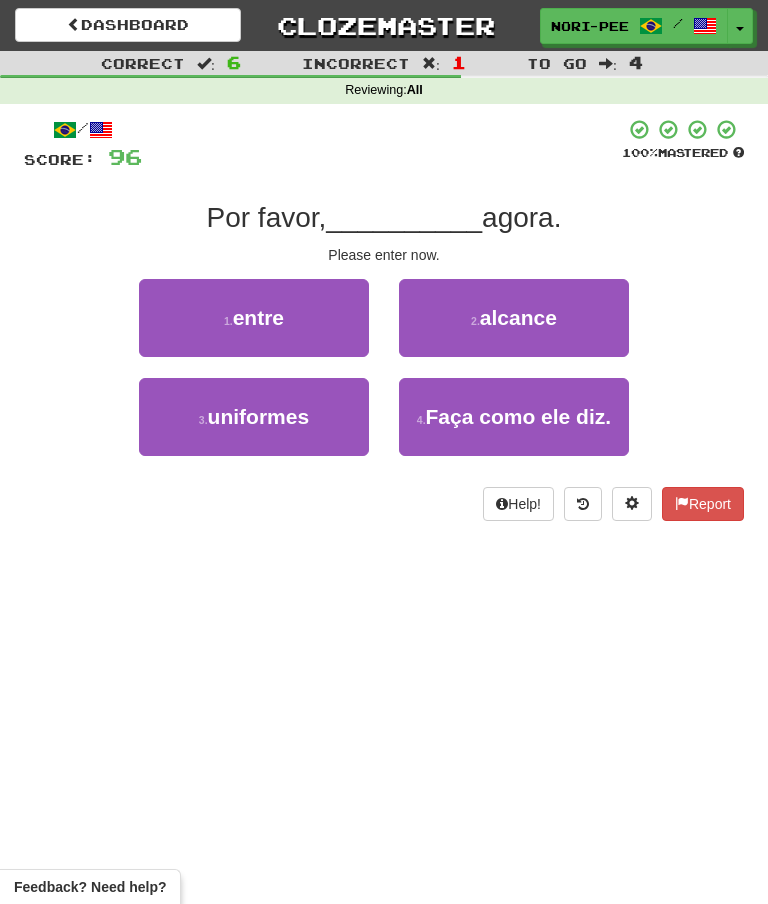 click on "entre" at bounding box center (258, 317) 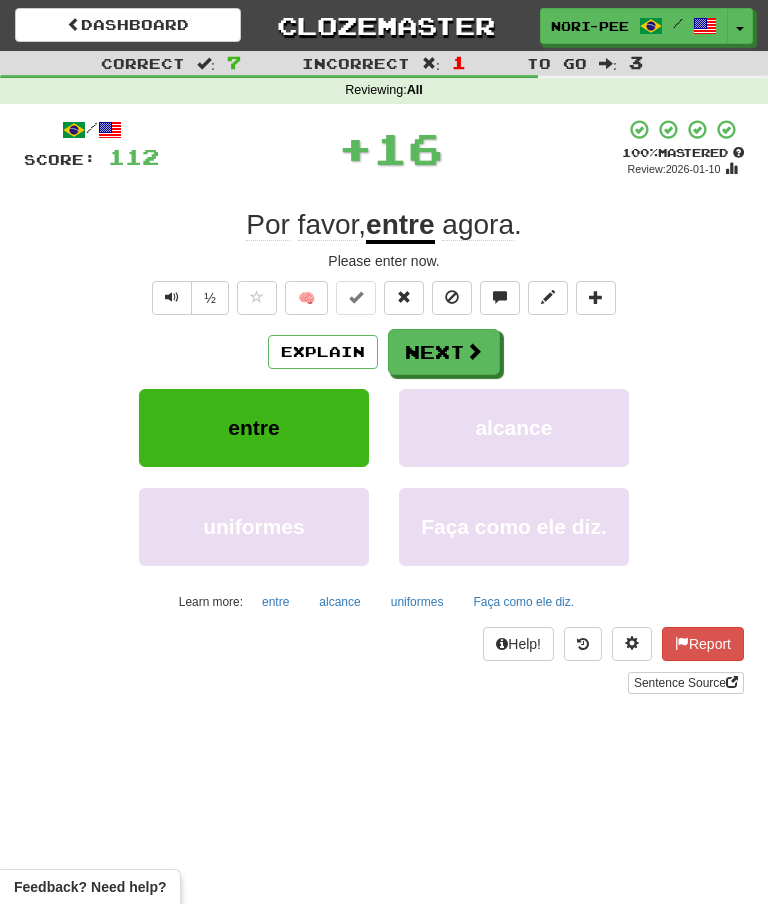 click on "Next" at bounding box center [444, 352] 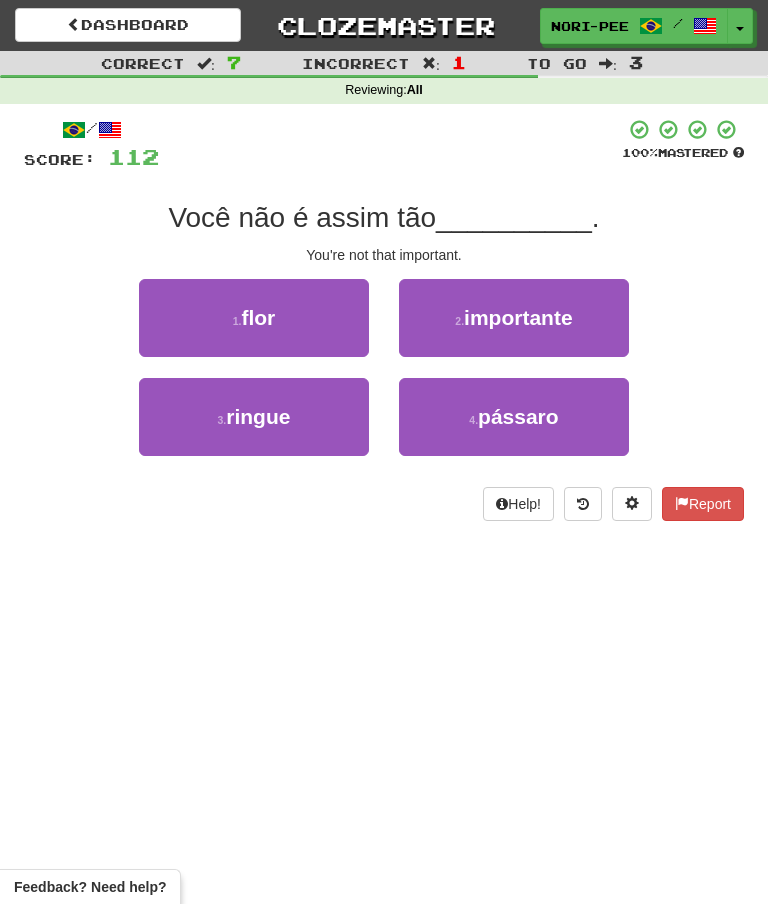 click on "importante" at bounding box center (518, 317) 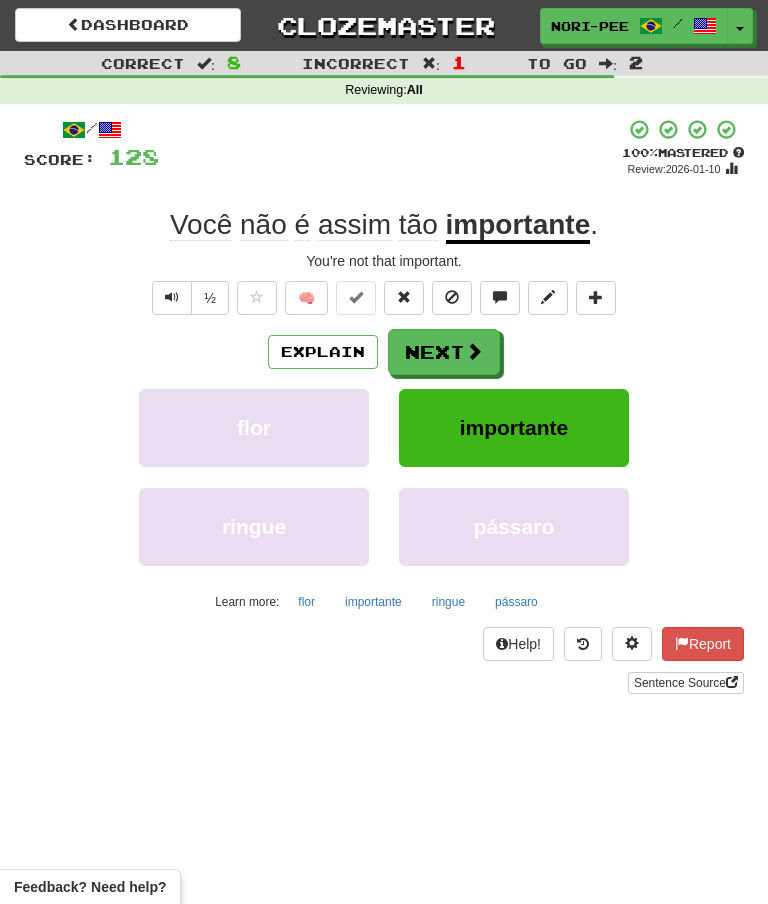 click on "Next" at bounding box center (444, 352) 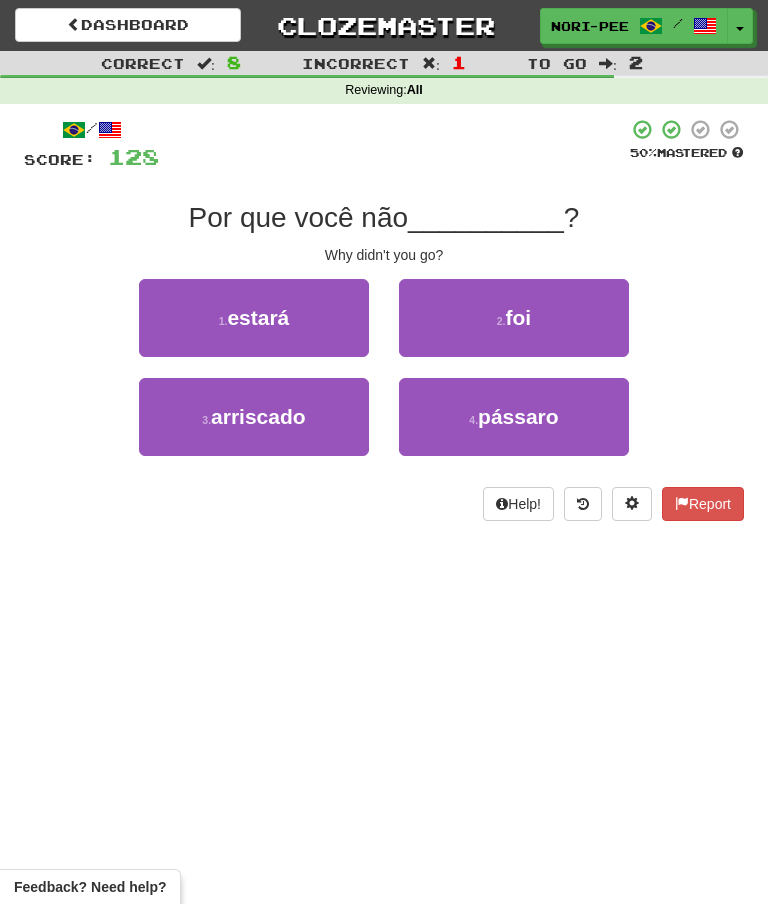 click on "2 .  foi" at bounding box center [514, 318] 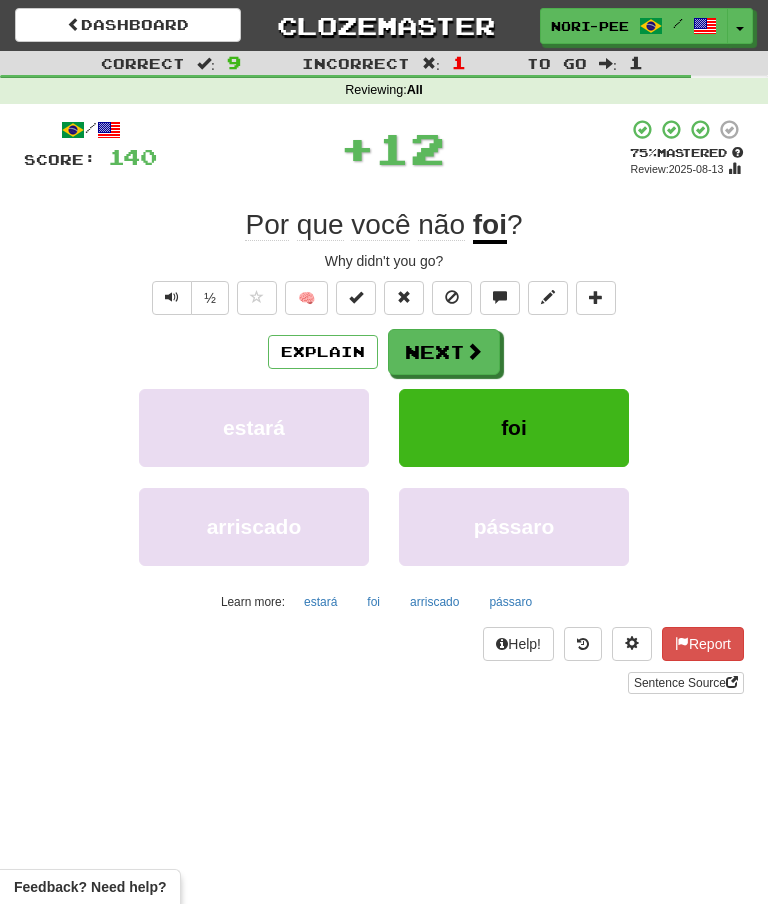 click on "Next" at bounding box center [444, 352] 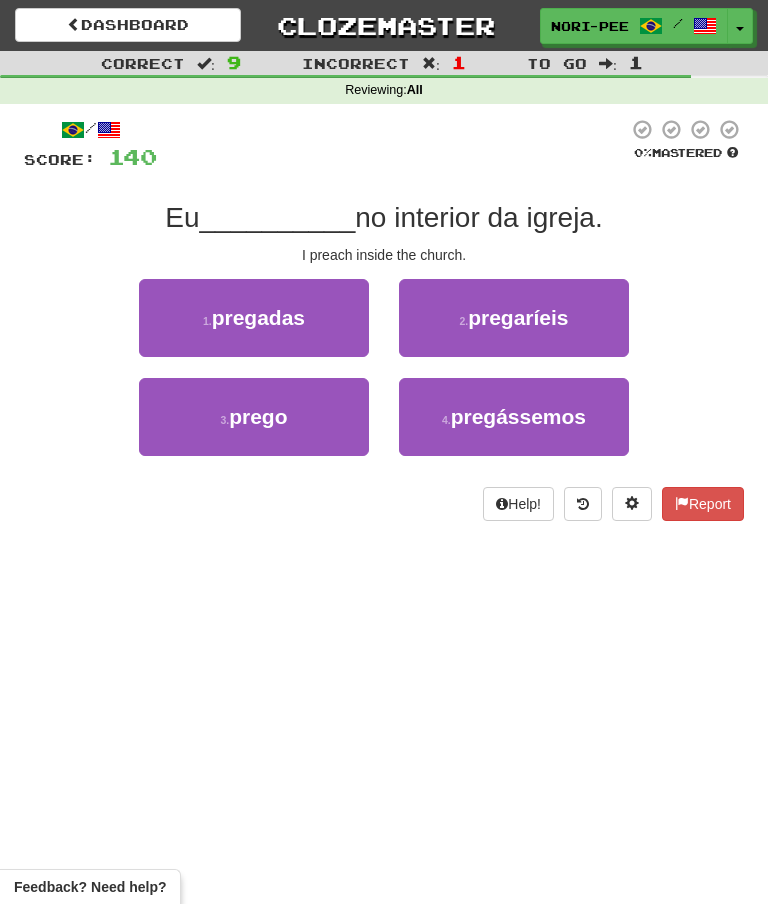 click on "prego" at bounding box center [258, 416] 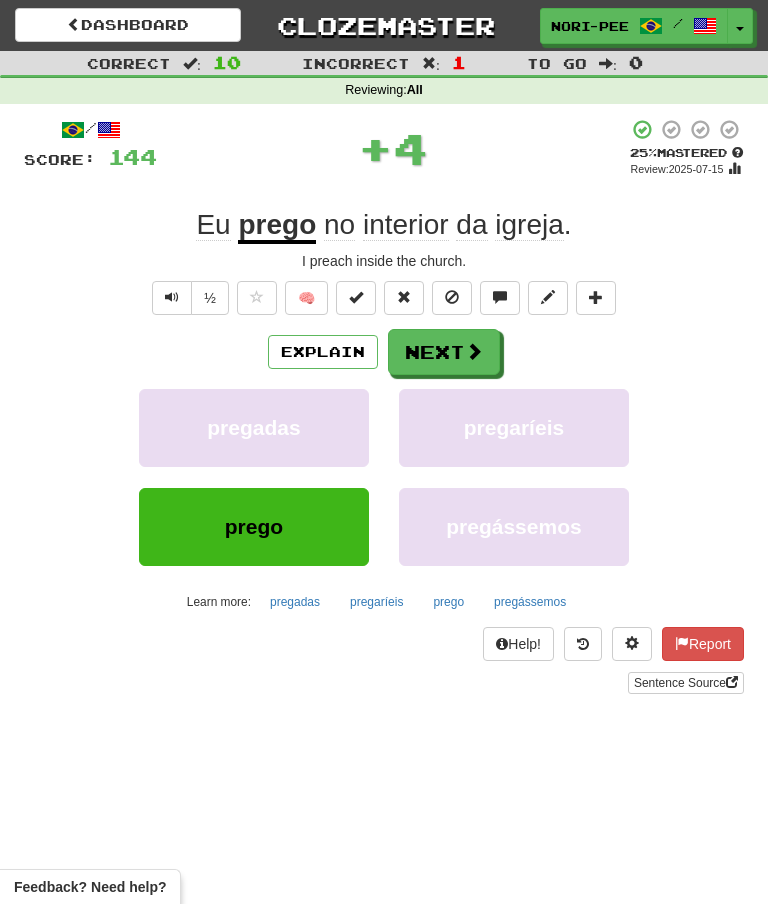 click on "Next" at bounding box center [444, 352] 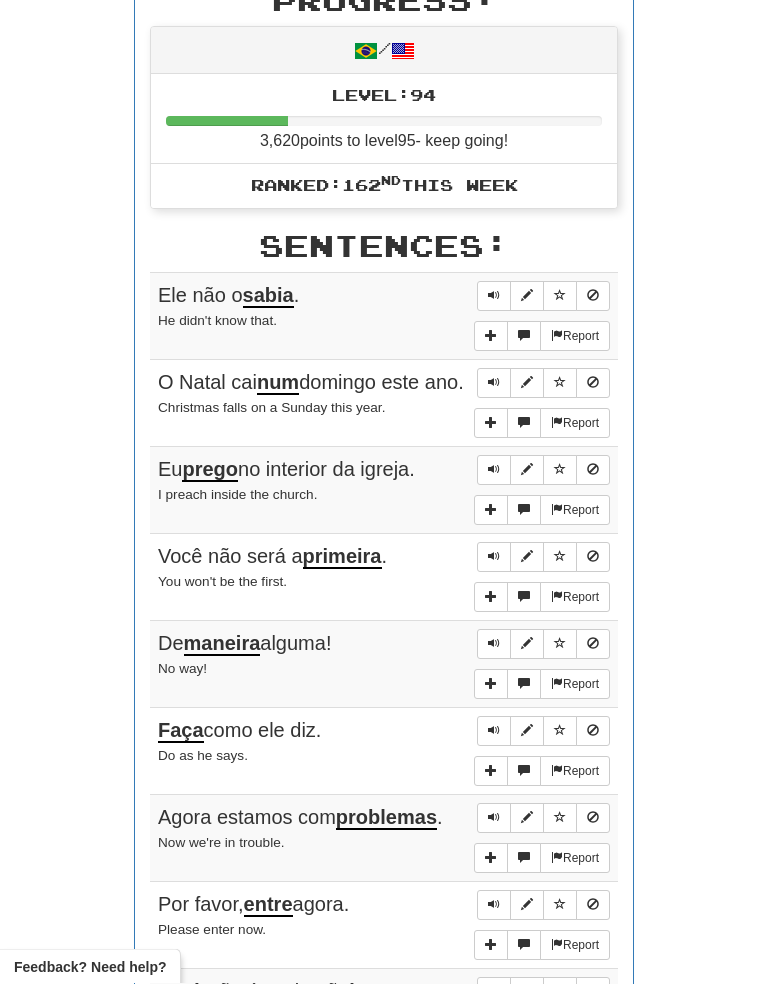 scroll, scrollTop: 672, scrollLeft: 0, axis: vertical 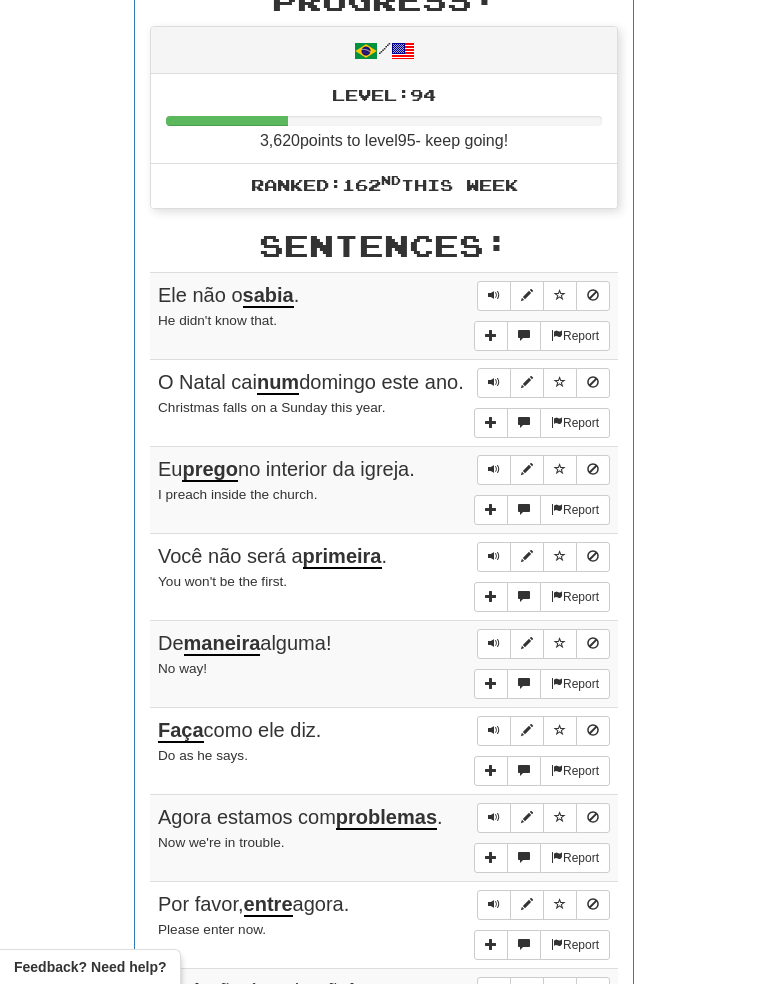 click at bounding box center [494, 295] 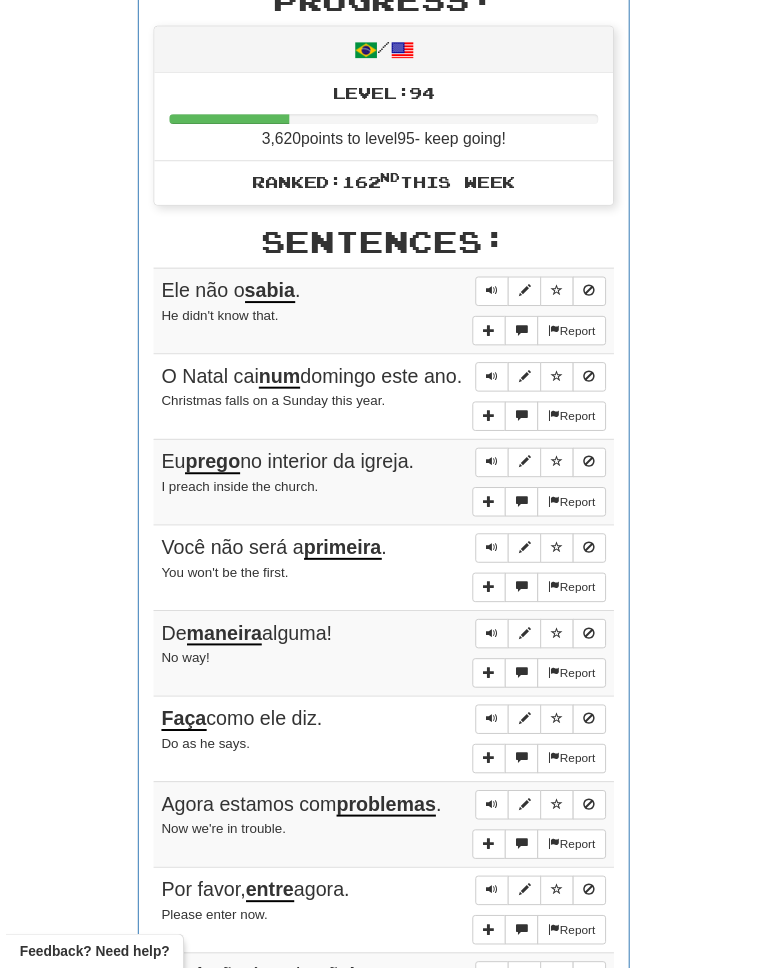 scroll, scrollTop: 752, scrollLeft: 0, axis: vertical 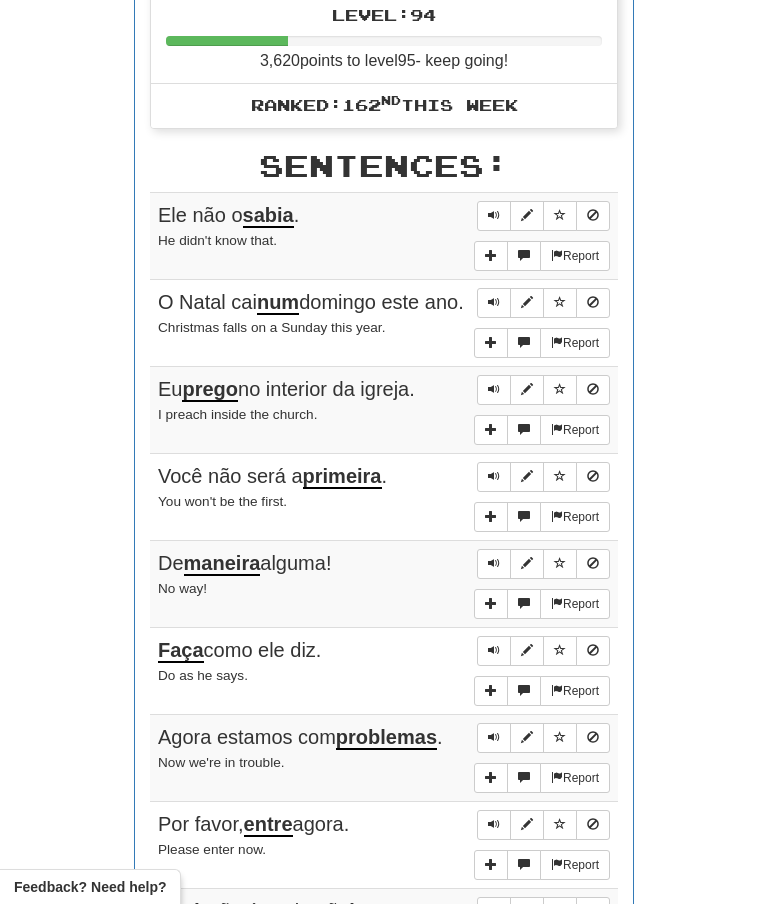 click on "Round Results Stats: Score:   + 144 Time:   1 : 20 New:   0 Review:   10 Correct:   10 Incorrect:   1 Get fluent faster. Get  Clozemaster Pro   Progress:  /  Level:  94 3,620  points to level  95  - keep going! Ranked:  162 nd  this week Sentences:  Report Ele não o  sabia . He didn't know that.  Report O Natal cai  num  domingo este ano. Christmas falls on a Sunday this year.  Report Eu  prego  no interior da igreja. I preach inside the church.  Report Você não será a  primeira . You won't be the first.  Report De  maneira  alguma! No way!  Report Faça  como ele diz. Do as he says.  Report Agora estamos com  problemas . Now we're in trouble.  Report Por favor,  entre  agora. Please enter now.  Report Você não é assim tão  importante . You're not that important.  Report Por que você não  foi ? Why didn't you go?" at bounding box center [384, 294] 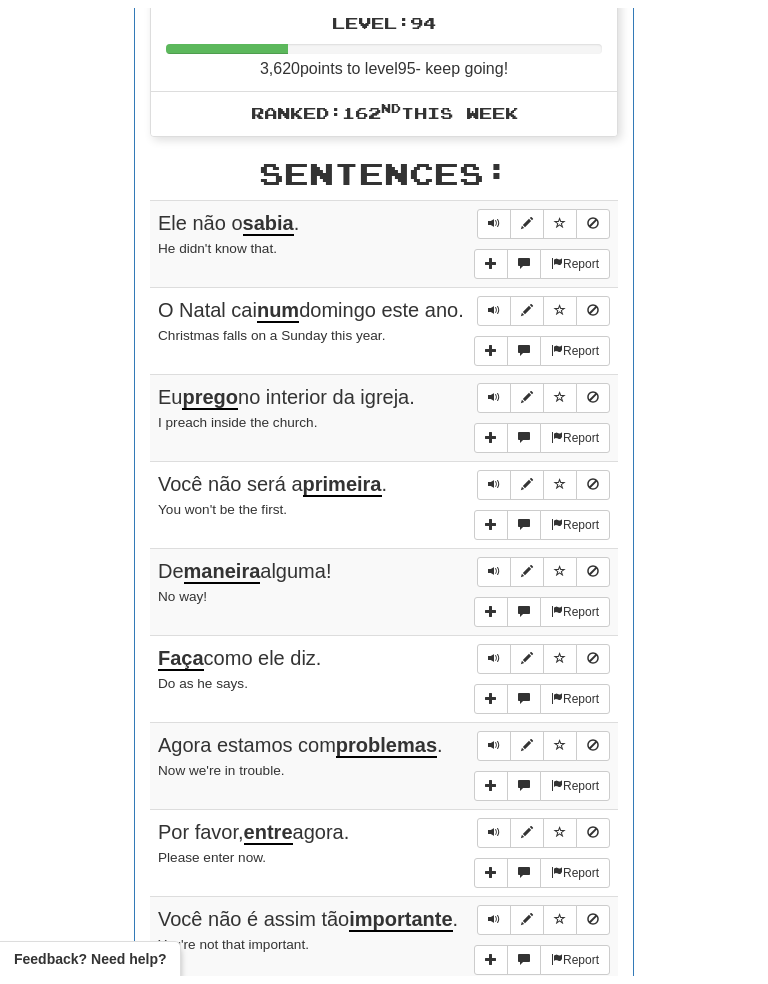scroll, scrollTop: 741, scrollLeft: 0, axis: vertical 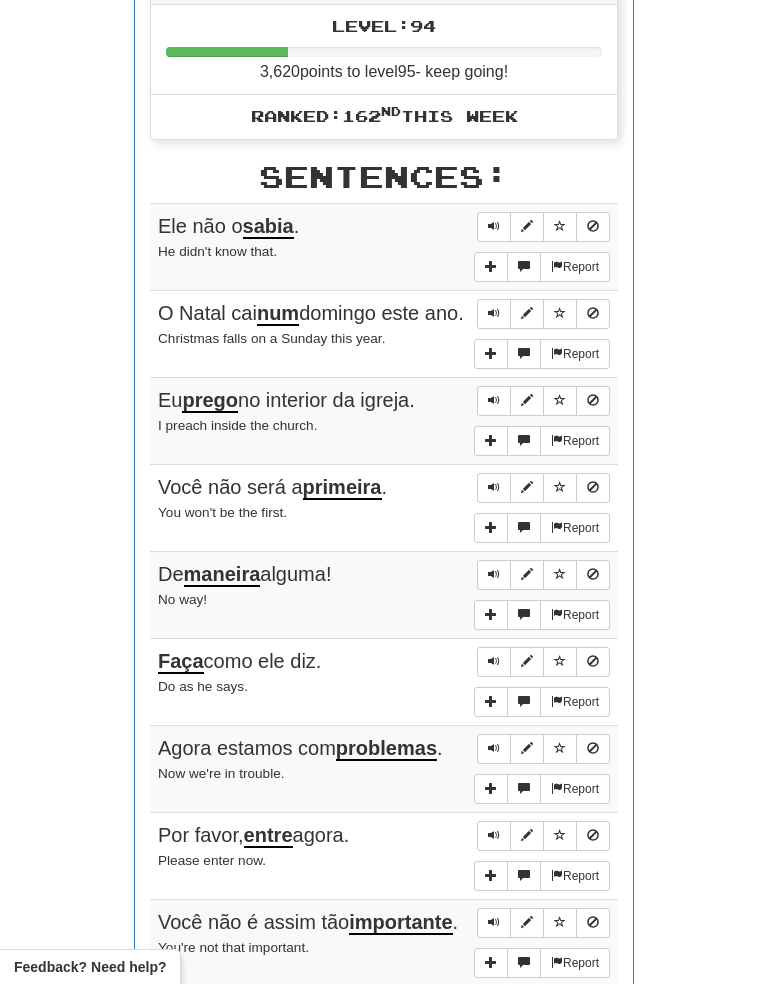 click on "Round Results Stats: Score:   + 144 Time:   1 : 20 New:   0 Review:   10 Correct:   10 Incorrect:   1 Get fluent faster. Get  Clozemaster Pro   Progress:  /  Level:  94 3,620  points to level  95  - keep going! Ranked:  162 nd  this week Sentences:  Report Ele não o  sabia . He didn't know that.  Report O Natal cai  num  domingo este ano. Christmas falls on a Sunday this year.  Report Eu  prego  no interior da igreja. I preach inside the church.  Report Você não será a  primeira . You won't be the first.  Report De  maneira  alguma! No way!  Report Faça  como ele diz. Do as he says.  Report Agora estamos com  problemas . Now we're in trouble.  Report Por favor,  entre  agora. Please enter now.  Report Você não é assim tão  importante . You're not that important.  Report Por que você não  foi ? Why didn't you go?" at bounding box center (384, 305) 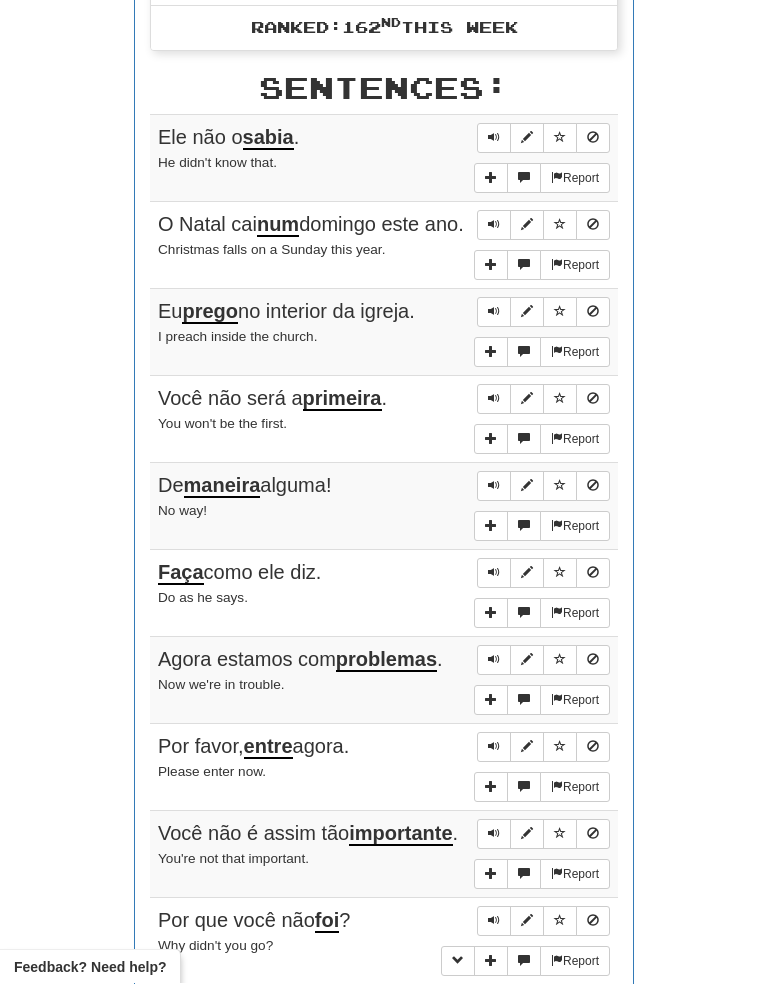 scroll, scrollTop: 833, scrollLeft: 0, axis: vertical 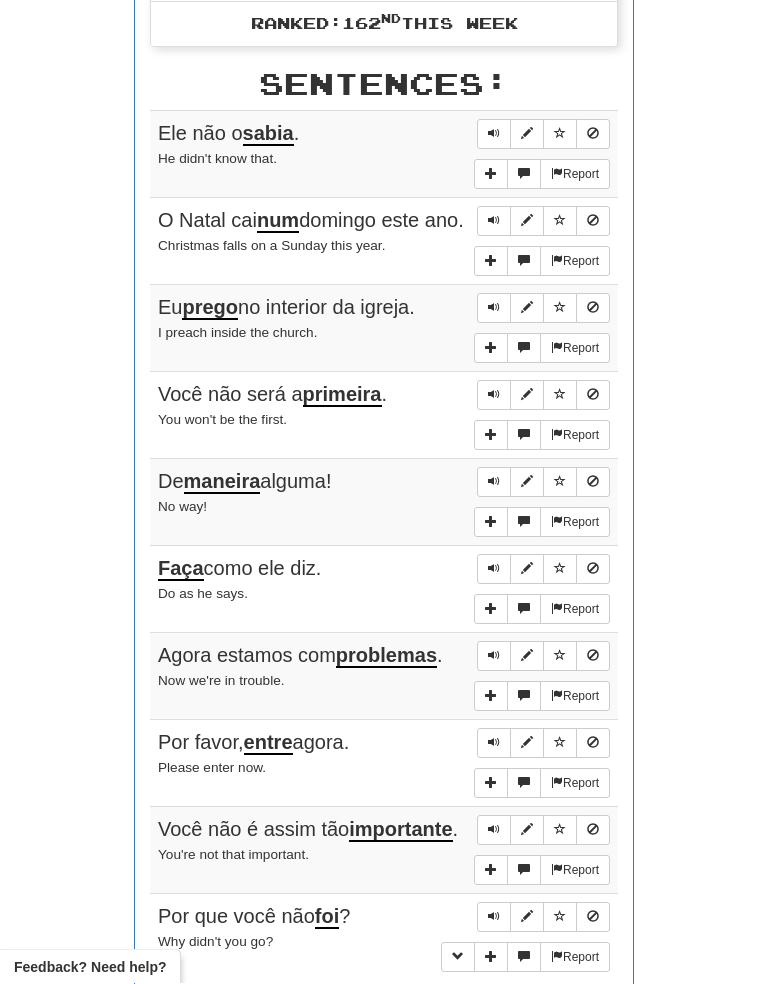 click on "Round Results Stats: Score:   + 144 Time:   1 : 20 New:   0 Review:   10 Correct:   10 Incorrect:   1 Get fluent faster. Get  Clozemaster Pro   Progress:  /  Level:  94 3,620  points to level  95  - keep going! Ranked:  162 nd  this week Sentences:  Report Ele não o  sabia . He didn't know that.  Report O Natal cai  num  domingo este ano. Christmas falls on a Sunday this year.  Report Eu  prego  no interior da igreja. I preach inside the church.  Report Você não será a  primeira . You won't be the first.  Report De  maneira  alguma! No way!  Report Faça  como ele diz. Do as he says.  Report Agora estamos com  problemas . Now we're in trouble.  Report Por favor,  entre  agora. Please enter now.  Report Você não é assim tão  importante . You're not that important.  Report Por que você não  foi ? Why didn't you go?" at bounding box center (384, 213) 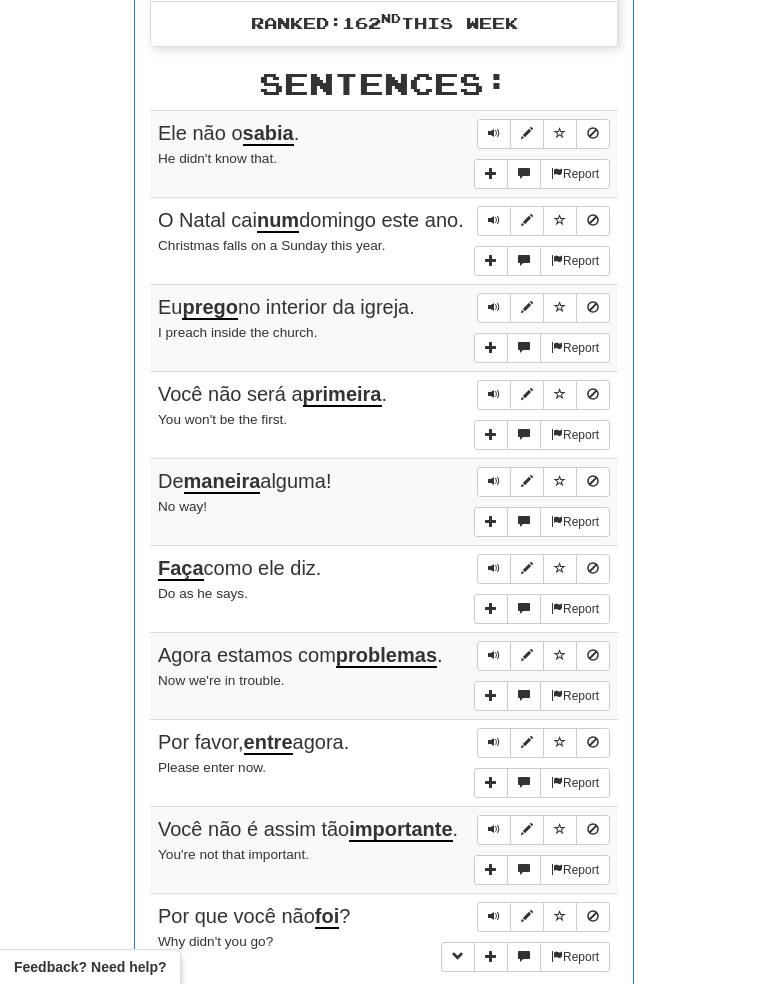 click at bounding box center [494, 395] 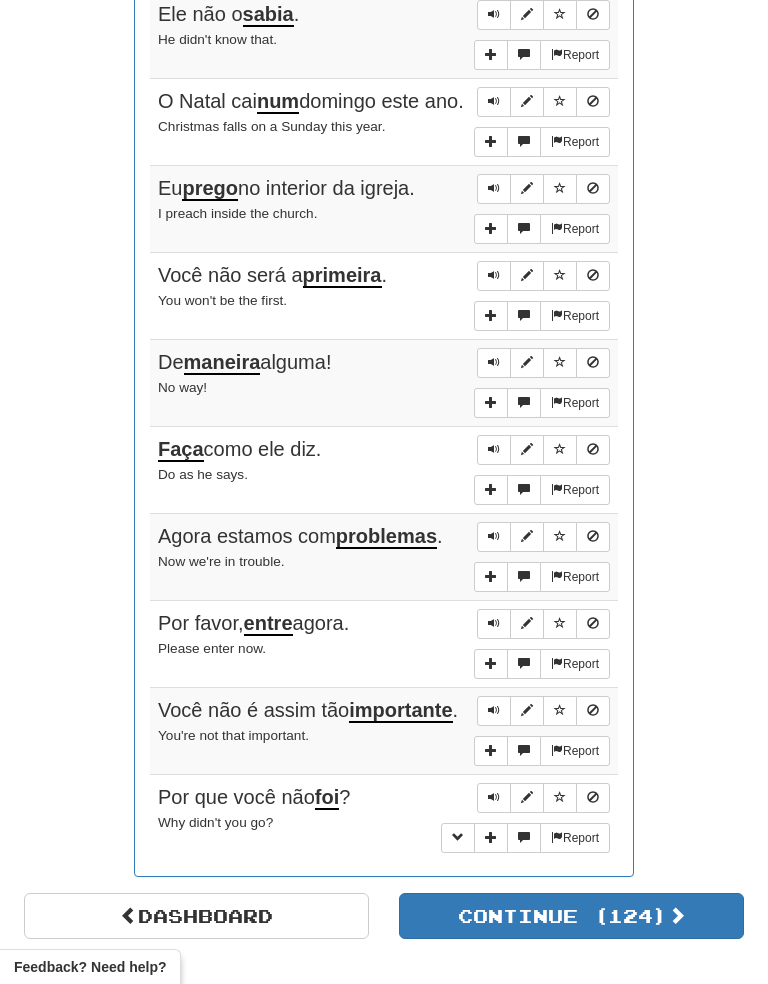 scroll, scrollTop: 954, scrollLeft: 0, axis: vertical 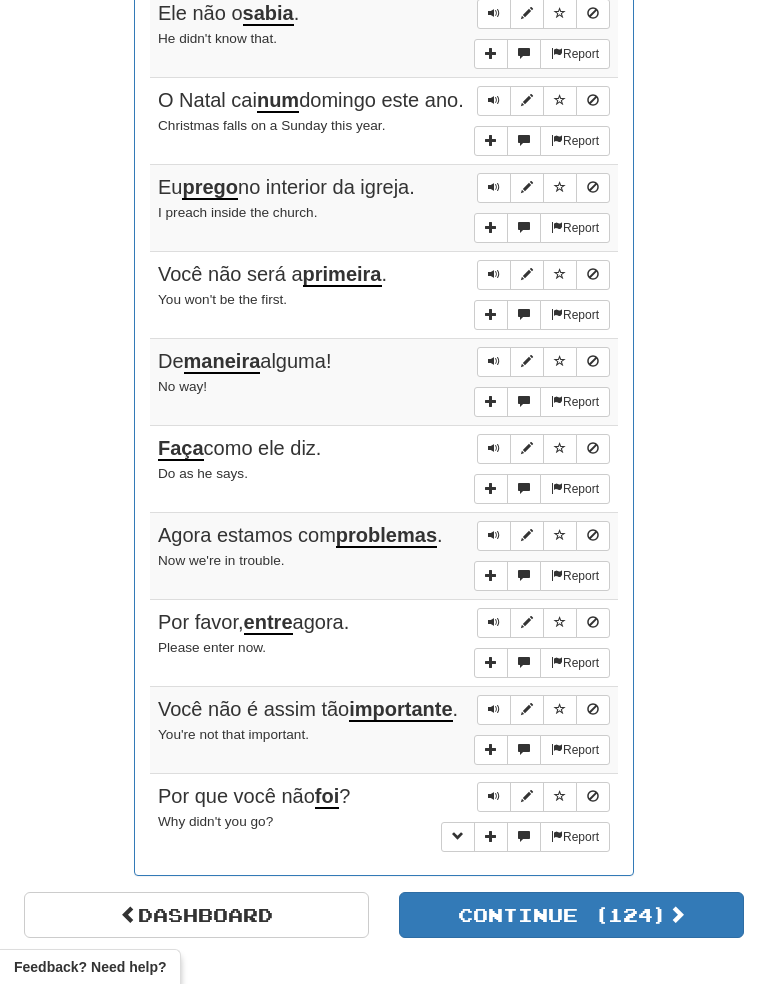 click on "Round Results Stats: Score:   + 144 Time:   1 : 20 New:   0 Review:   10 Correct:   10 Incorrect:   1 Get fluent faster. Get  Clozemaster Pro   Progress:  /  Level:  94 3,620  points to level  95  - keep going! Ranked:  162 nd  this week Sentences:  Report Ele não o  sabia . He didn't know that.  Report O Natal cai  num  domingo este ano. Christmas falls on a Sunday this year.  Report Eu  prego  no interior da igreja. I preach inside the church.  Report Você não será a  primeira . You won't be the first.  Report De  maneira  alguma! No way!  Report Faça  como ele diz. Do as he says.  Report Agora estamos com  problemas . Now we're in trouble.  Report Por favor,  entre  agora. Please enter now.  Report Você não é assim tão  importante . You're not that important.  Report Por que você não  foi ? Why didn't you go?" at bounding box center (384, 92) 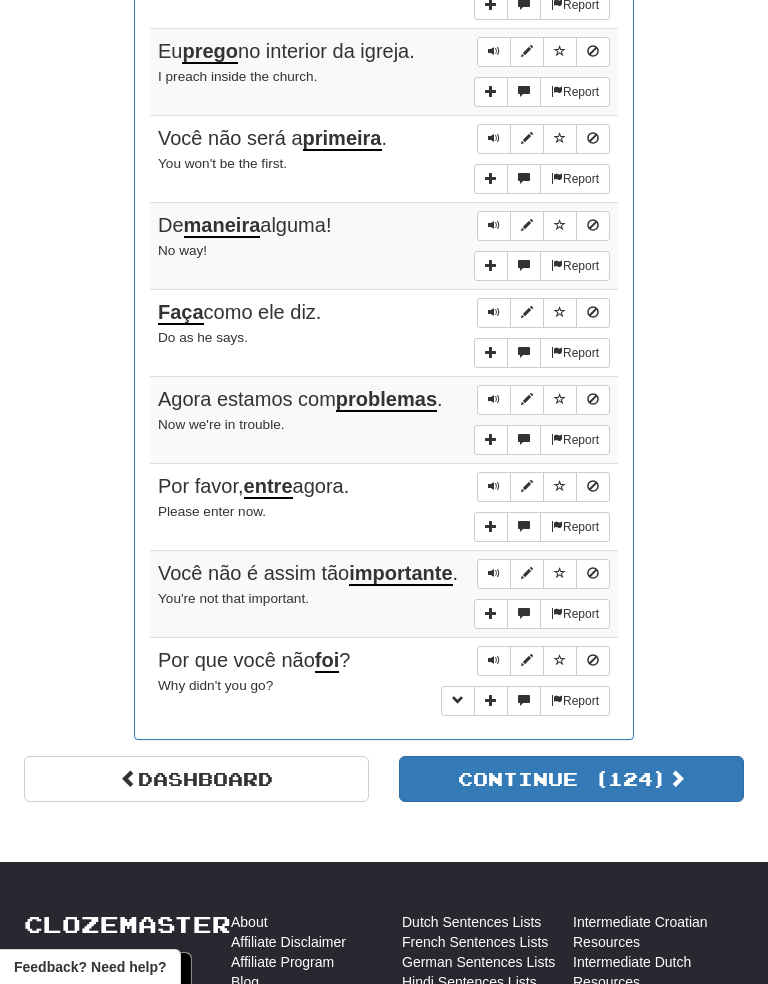 scroll, scrollTop: 1094, scrollLeft: 0, axis: vertical 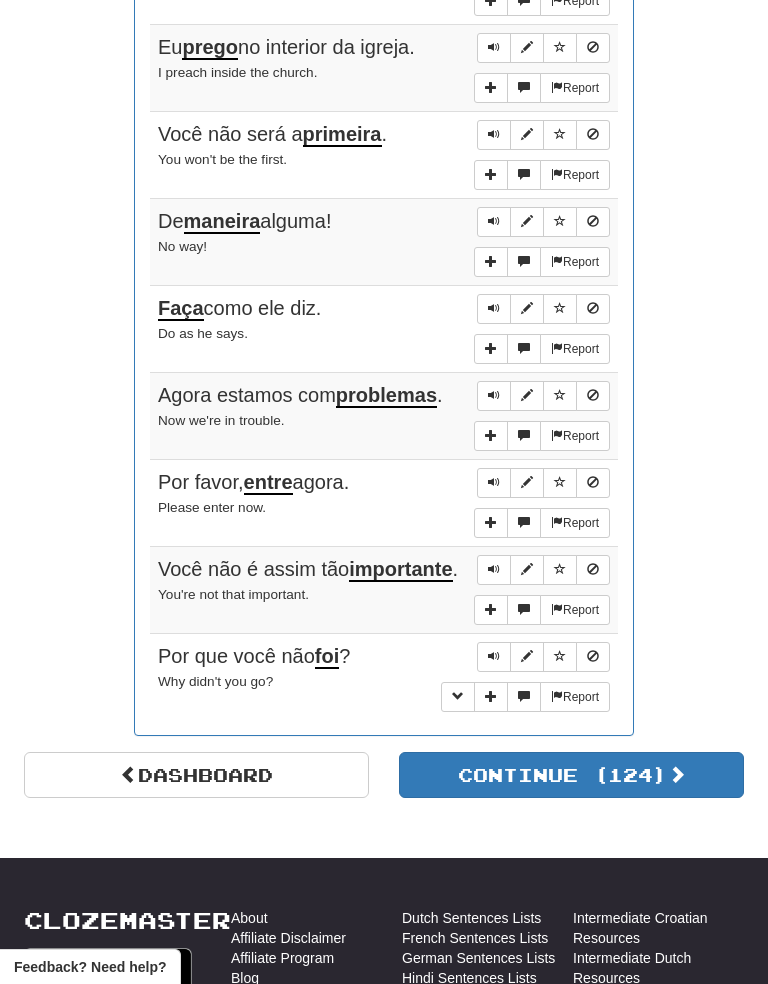 click at bounding box center (494, 395) 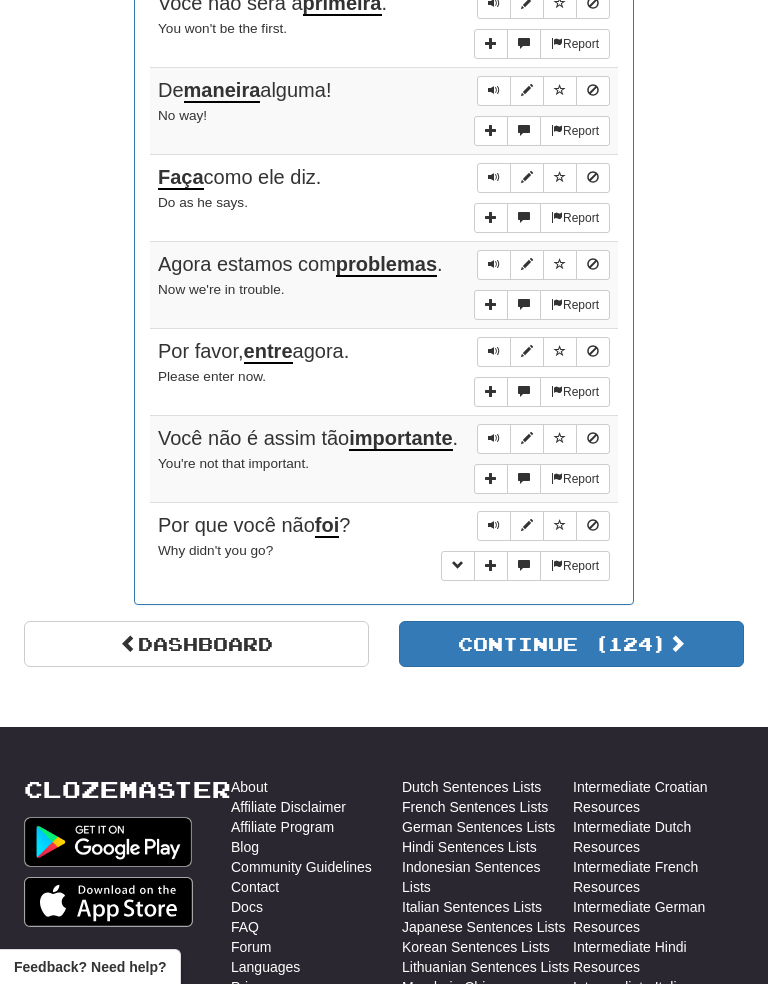 scroll, scrollTop: 1230, scrollLeft: 0, axis: vertical 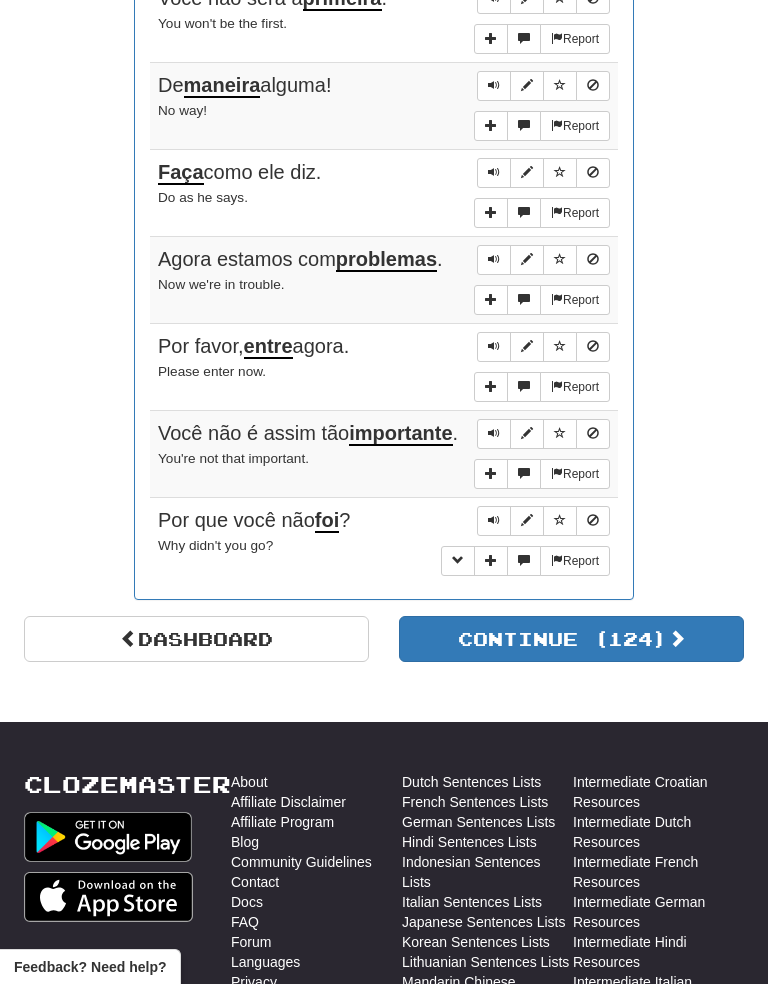 click on "Round Results Stats: Score:   + 144 Time:   1 : 20 New:   0 Review:   10 Correct:   10 Incorrect:   1 Get fluent faster. Get  Clozemaster Pro   Progress:  /  Level:  94 3,620  points to level  95  - keep going! Ranked:  162 nd  this week Sentences:  Report Ele não o  sabia . He didn't know that.  Report O Natal cai  num  domingo este ano. Christmas falls on a Sunday this year.  Report Eu  prego  no interior da igreja. I preach inside the church.  Report Você não será a  primeira . You won't be the first.  Report De  maneira  alguma! No way!  Report Faça  como ele diz. Do as he says.  Report Agora estamos com  problemas . Now we're in trouble.  Report Por favor,  entre  agora. Please enter now.  Report Você não é assim tão  importante . You're not that important.  Report Por que você não  foi ? Why didn't you go?" at bounding box center [384, -184] 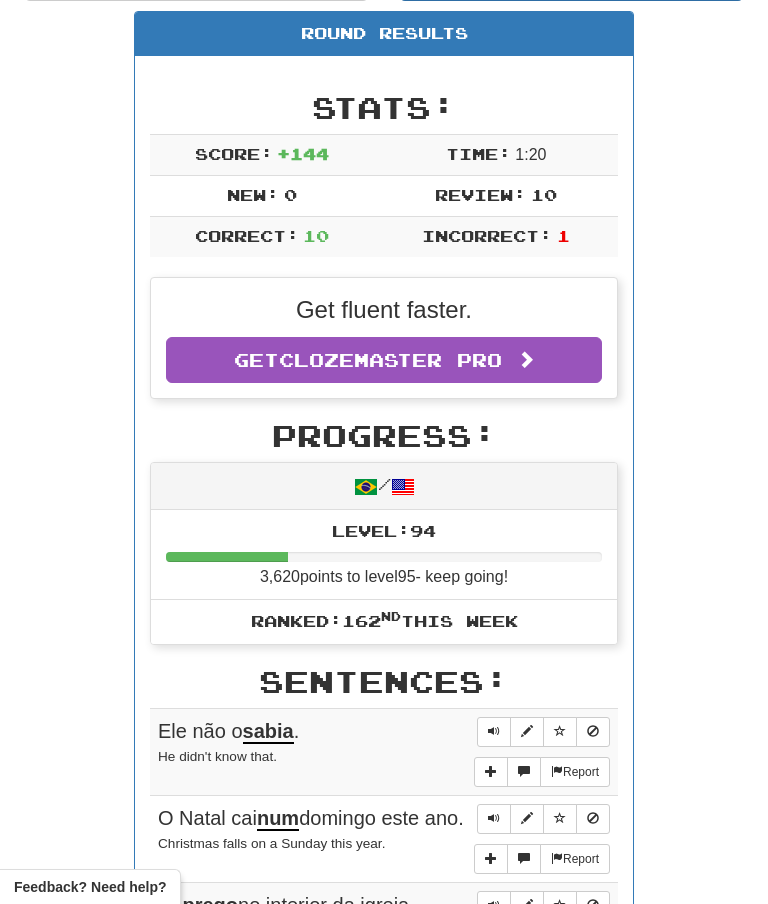scroll, scrollTop: 0, scrollLeft: 0, axis: both 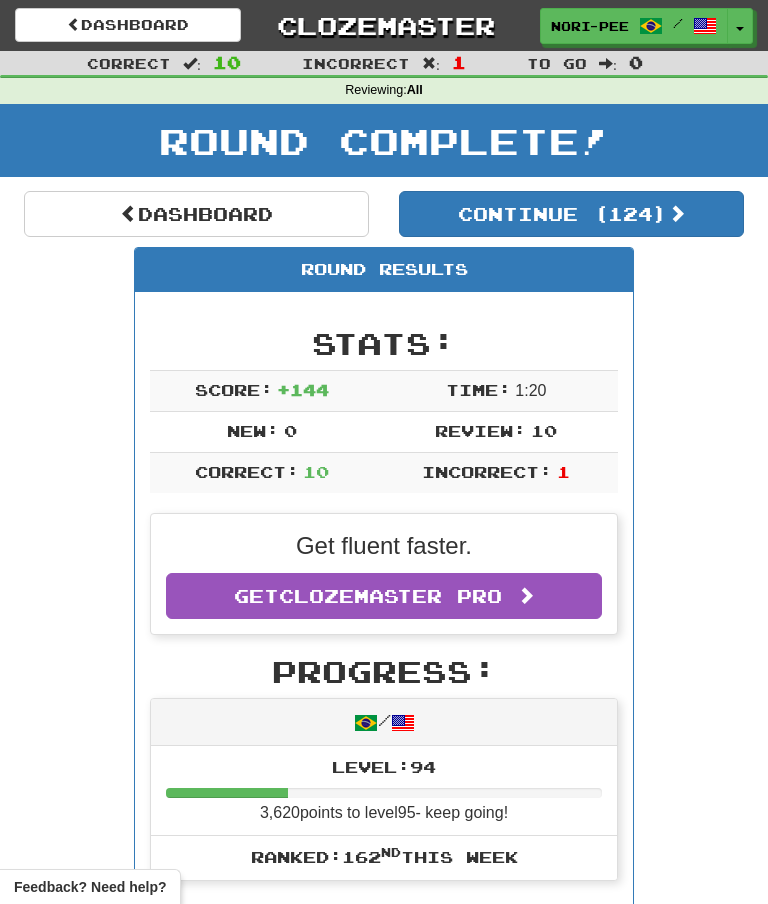 click on "Toggle Dropdown" at bounding box center [740, 26] 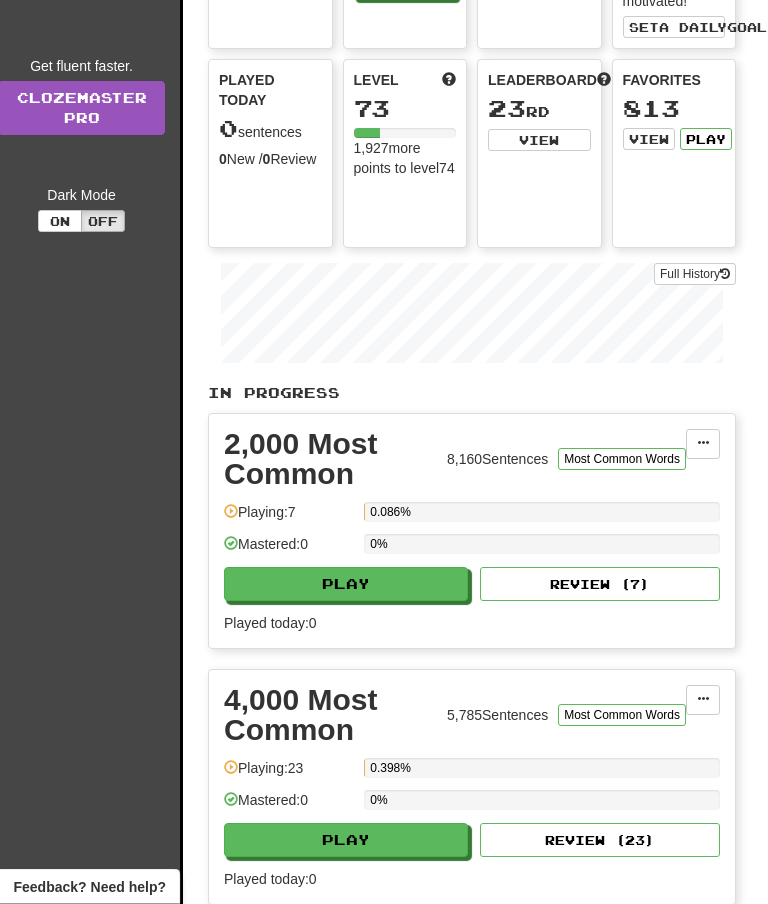 scroll, scrollTop: 0, scrollLeft: 0, axis: both 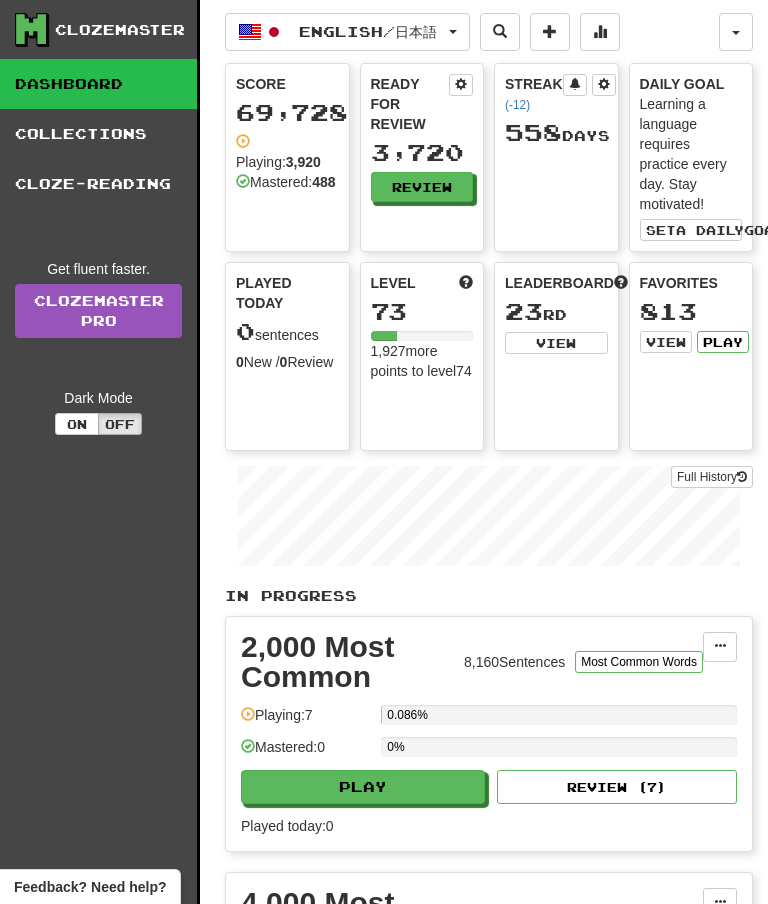 click on "Play" at bounding box center [723, 342] 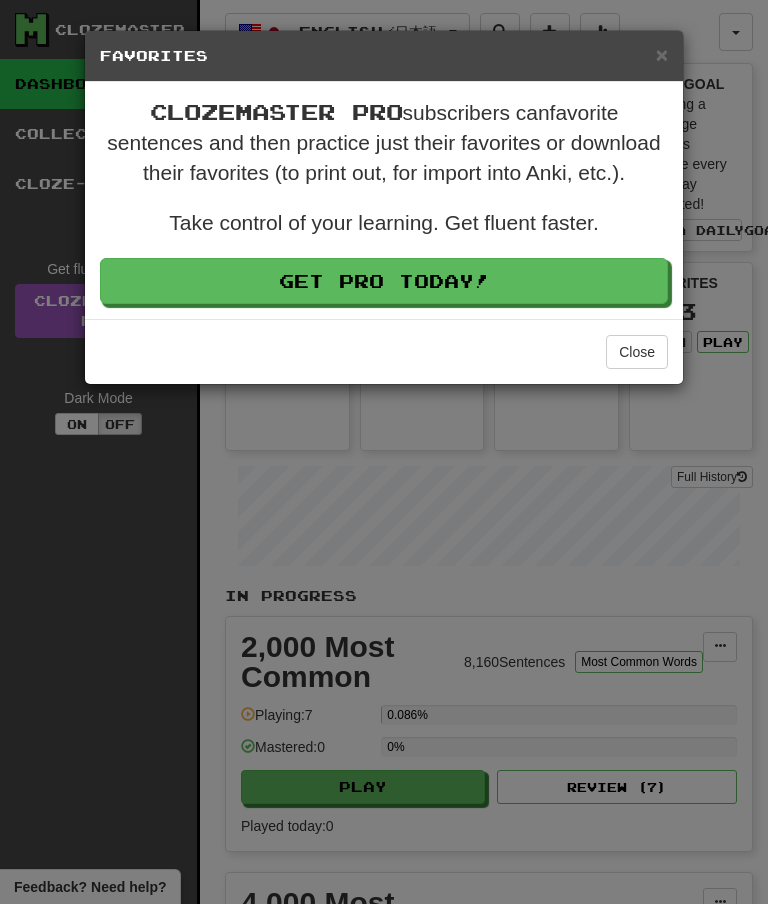 click on "Close" at bounding box center [637, 352] 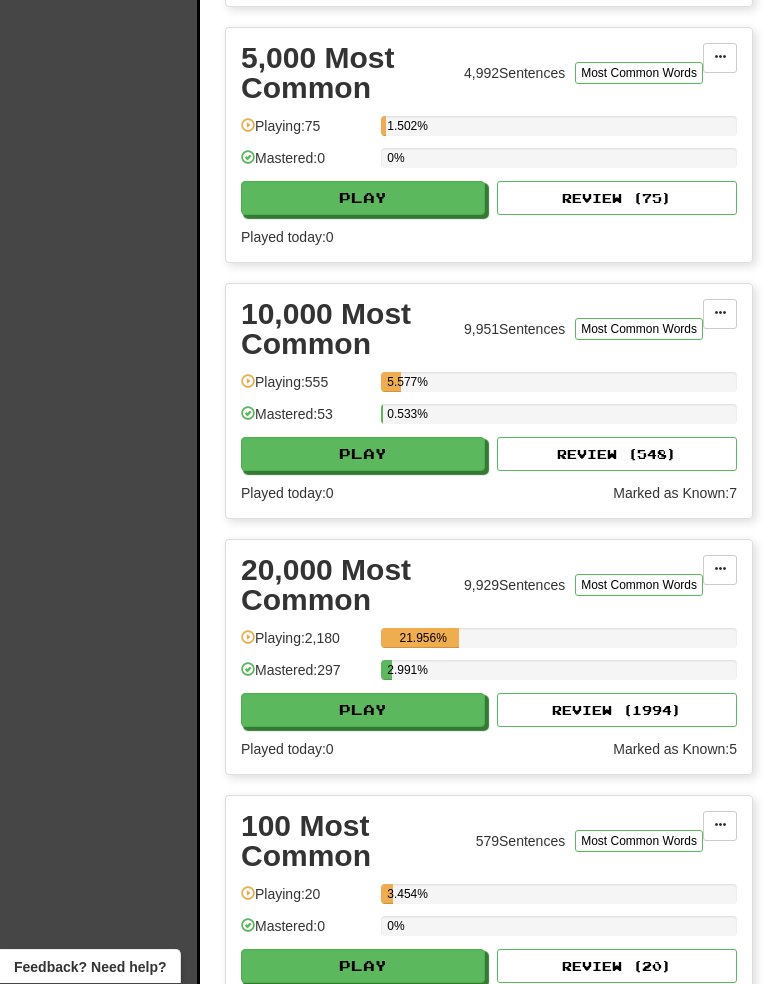 scroll, scrollTop: 1101, scrollLeft: 0, axis: vertical 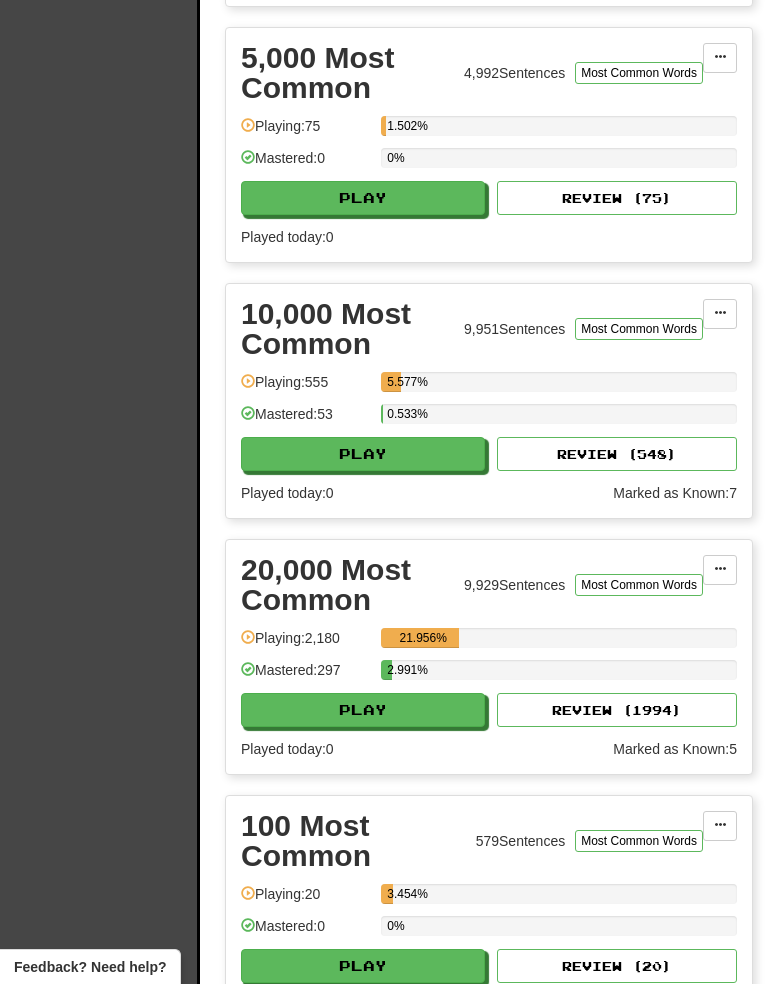click on "Play" at bounding box center (363, 710) 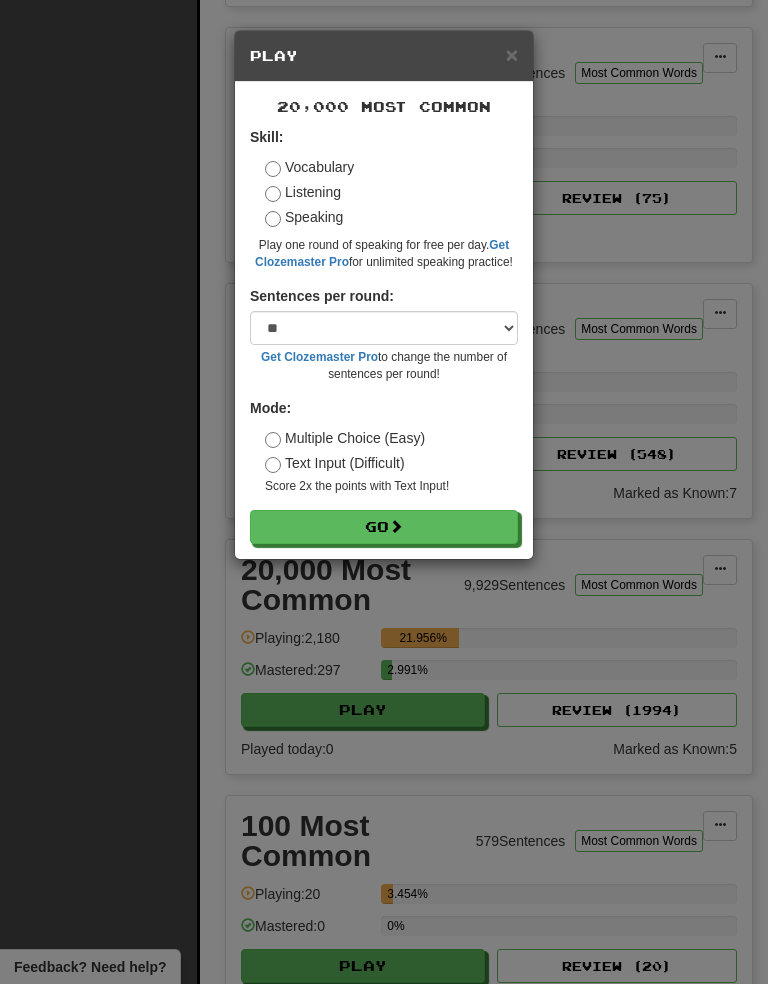 click on "Go" at bounding box center (384, 527) 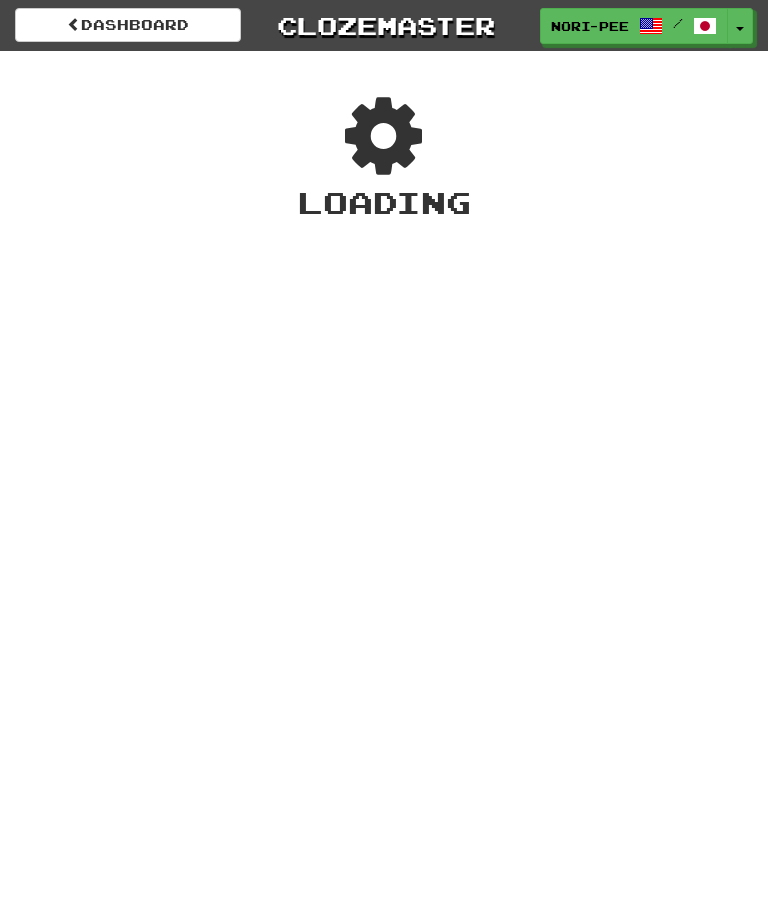 scroll, scrollTop: 0, scrollLeft: 0, axis: both 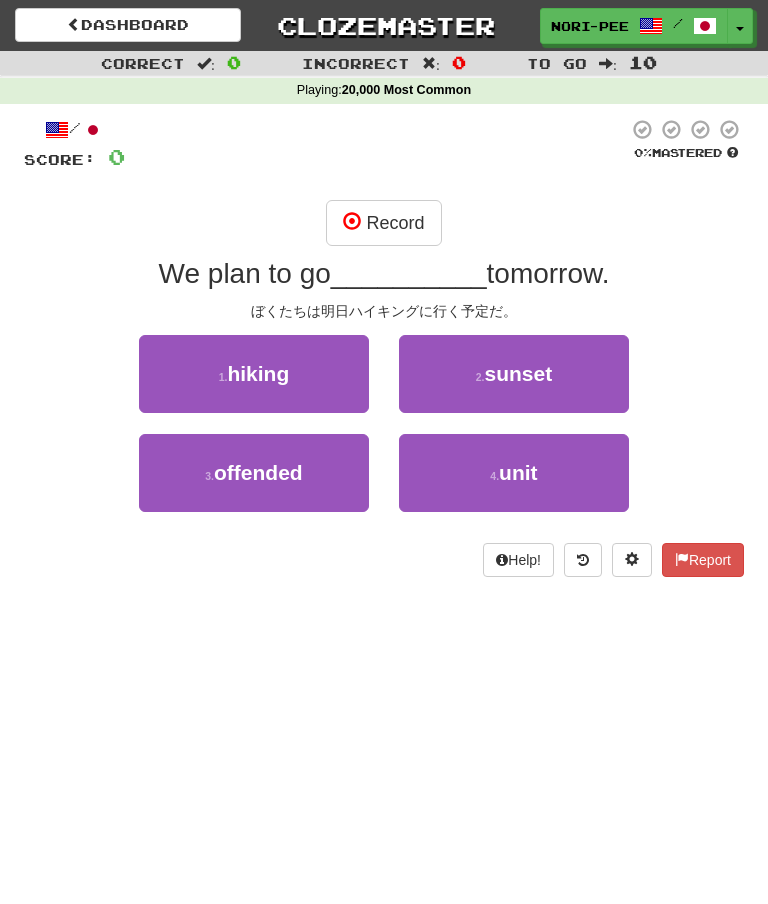 click on "Record" at bounding box center [383, 223] 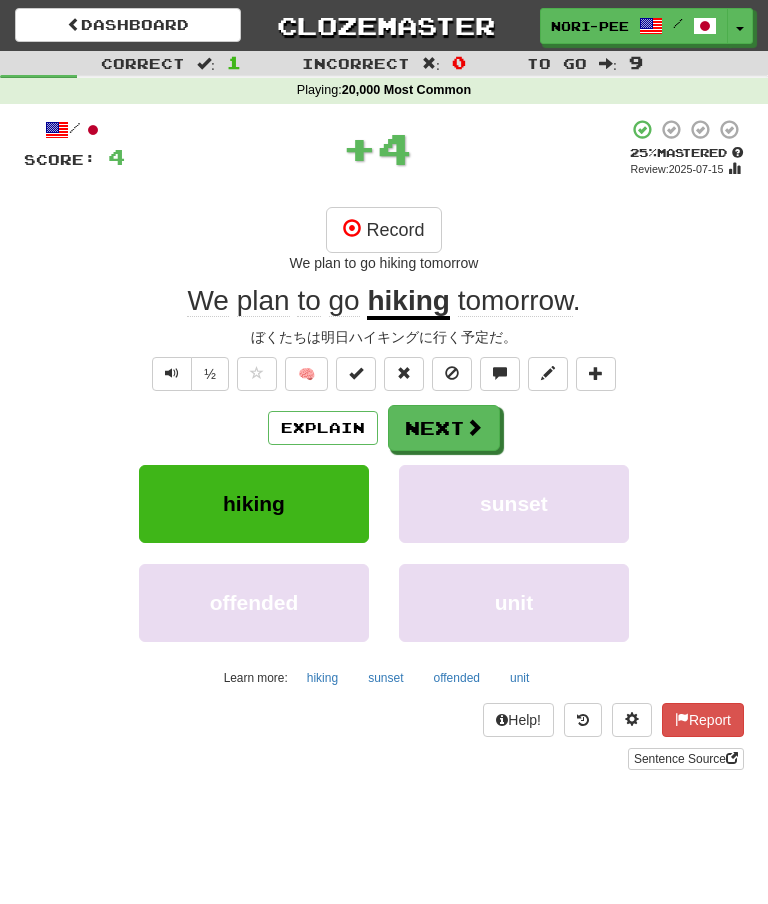 click on "Next" at bounding box center [444, 428] 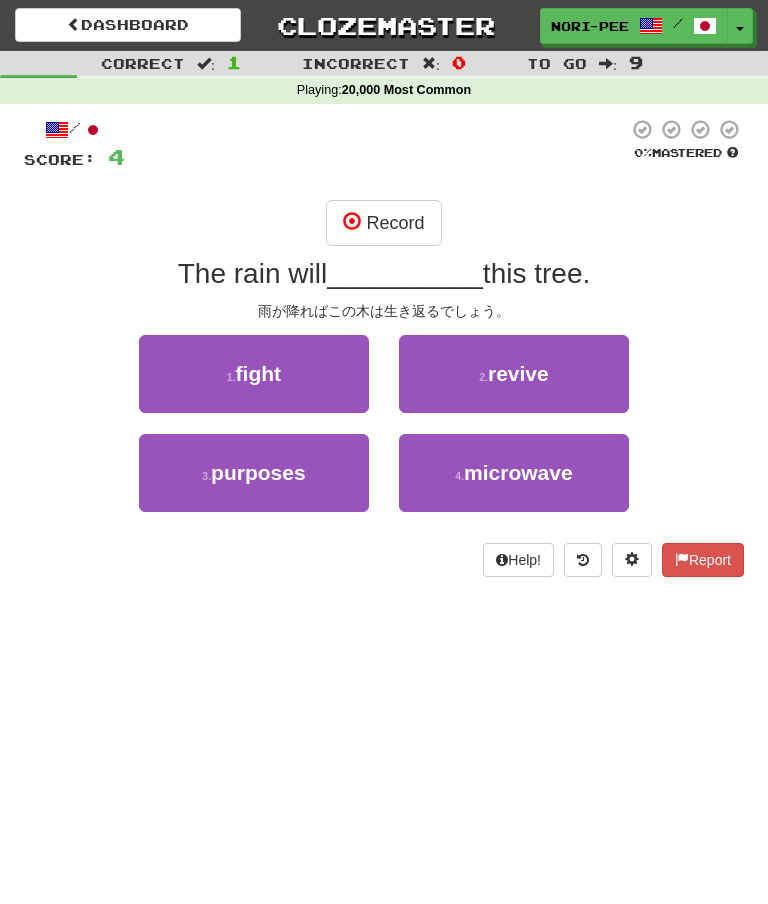 click on "Record" at bounding box center [383, 223] 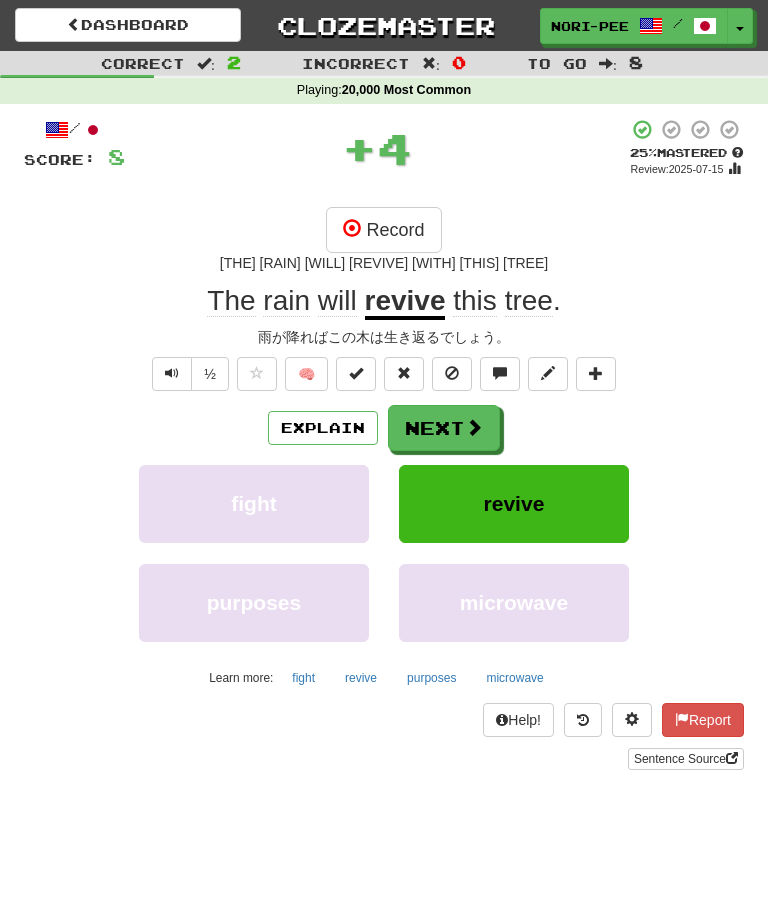 click on "Explain" at bounding box center [323, 428] 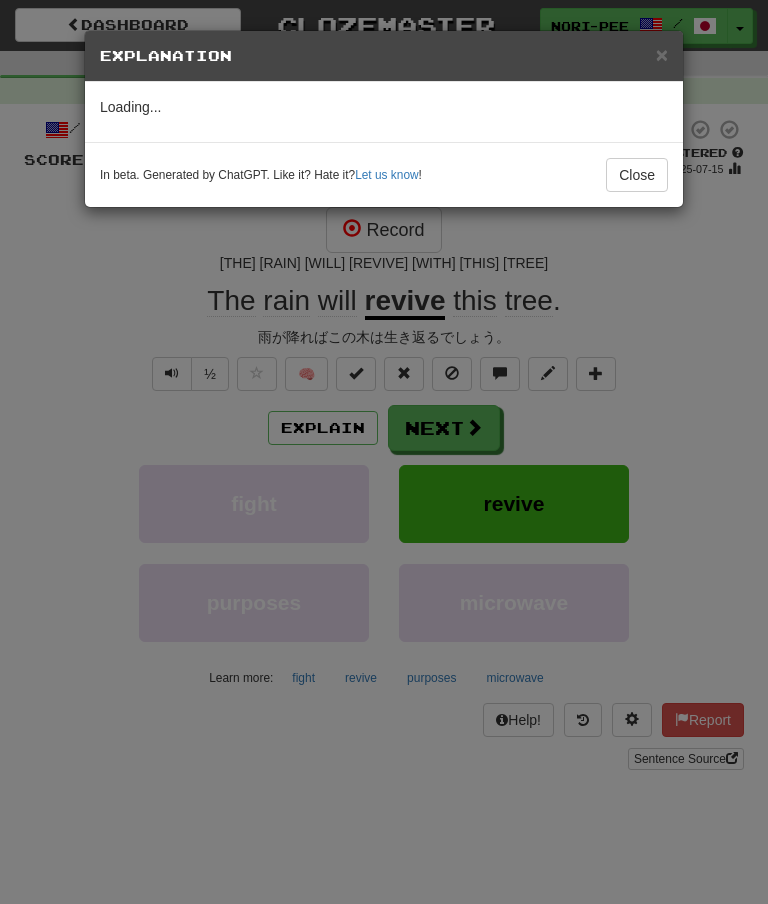 click on "Close" at bounding box center [637, 175] 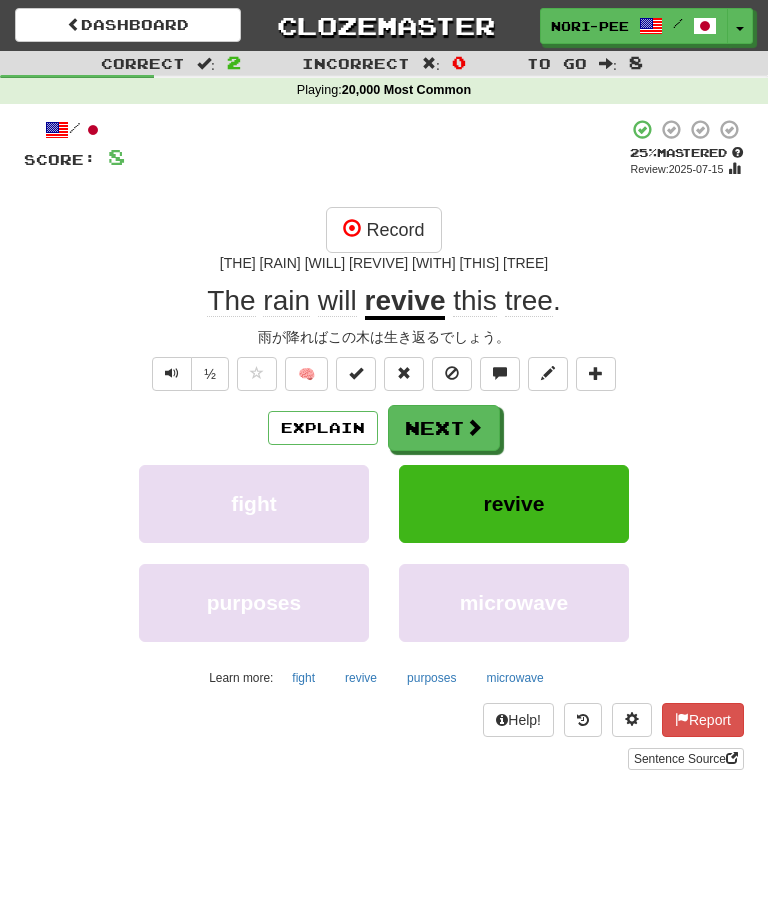 click on "Next" at bounding box center [444, 428] 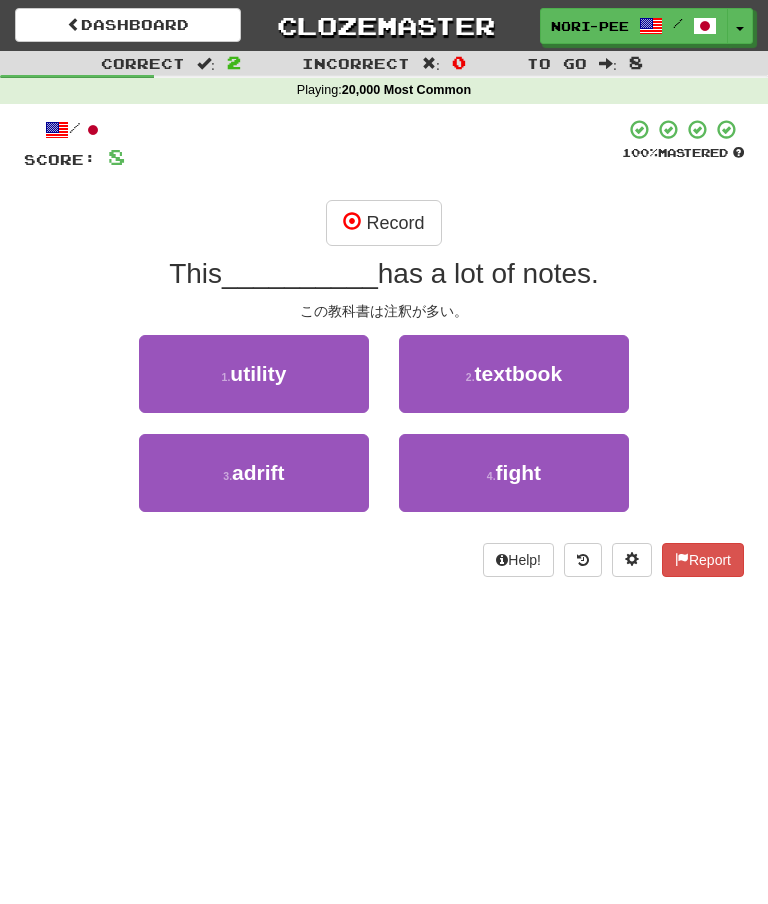 click on "Record" at bounding box center [383, 223] 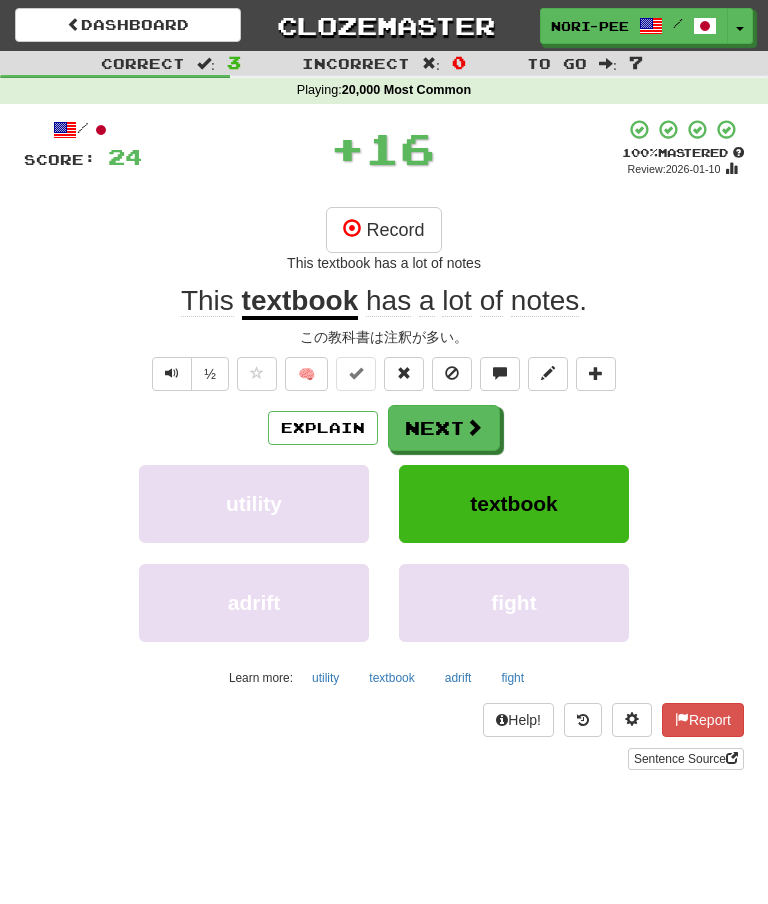 click on "Next" at bounding box center (444, 428) 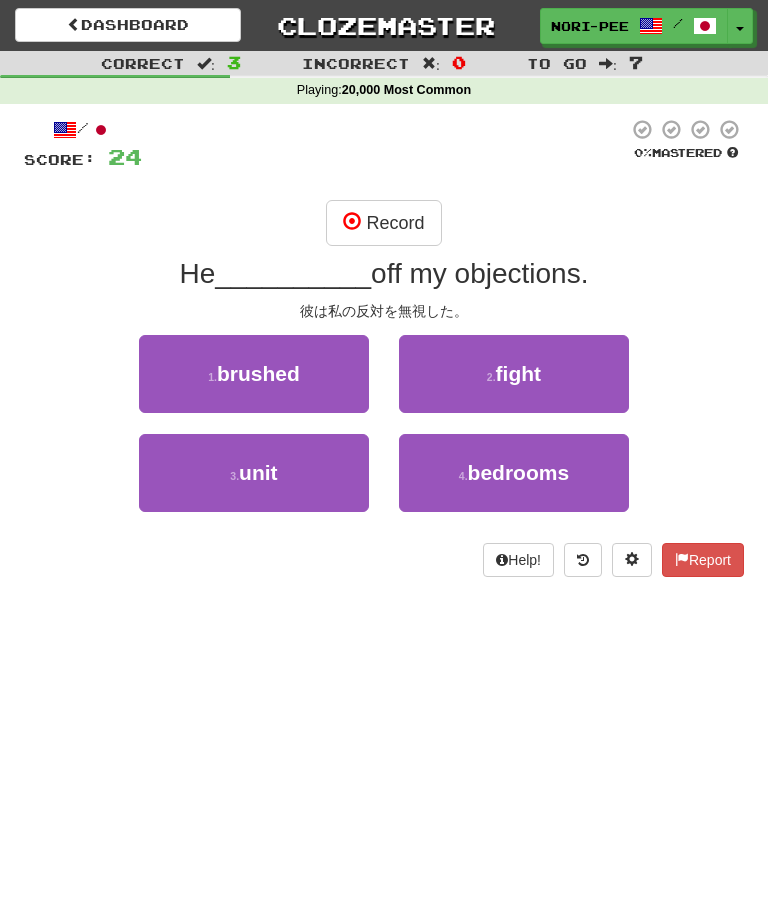 click on "Record" at bounding box center [383, 223] 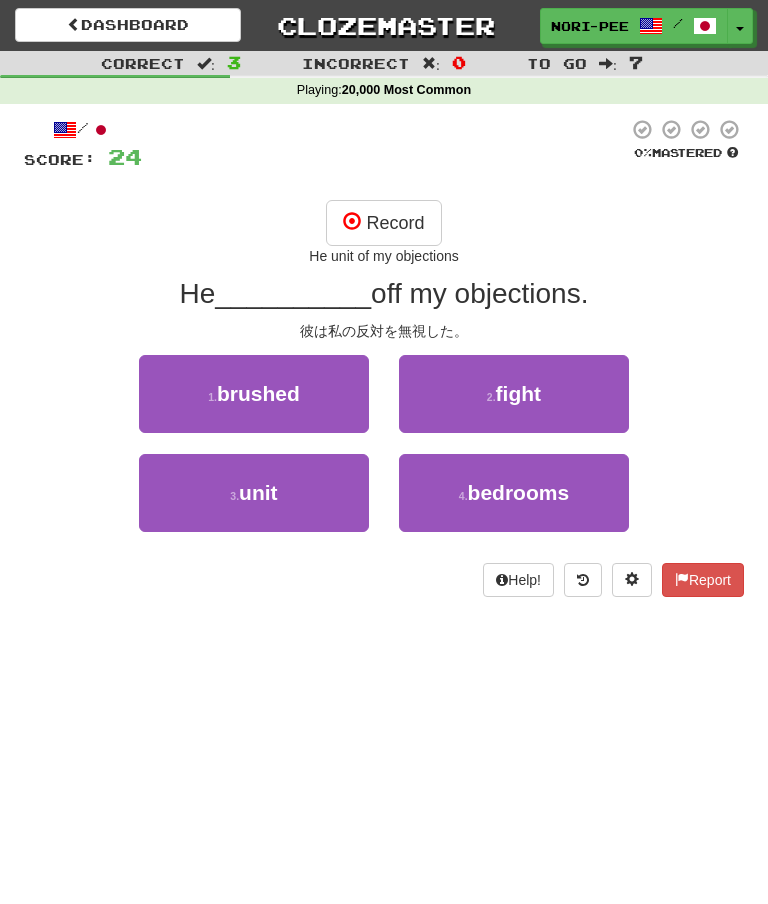 click on "Record" at bounding box center (383, 223) 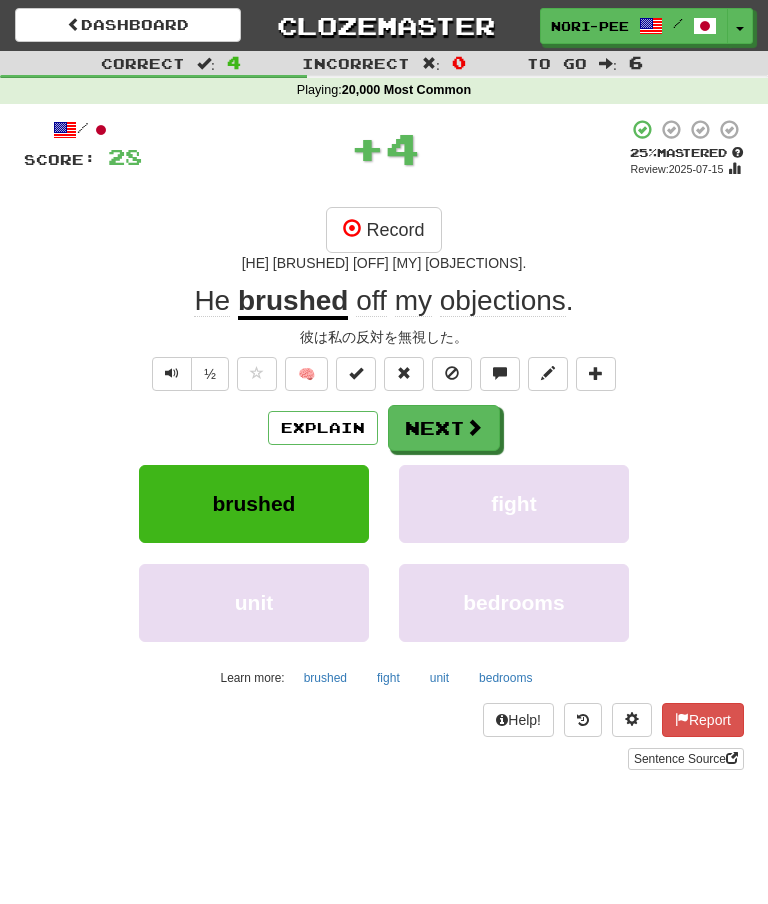 click on "Explain" at bounding box center [323, 428] 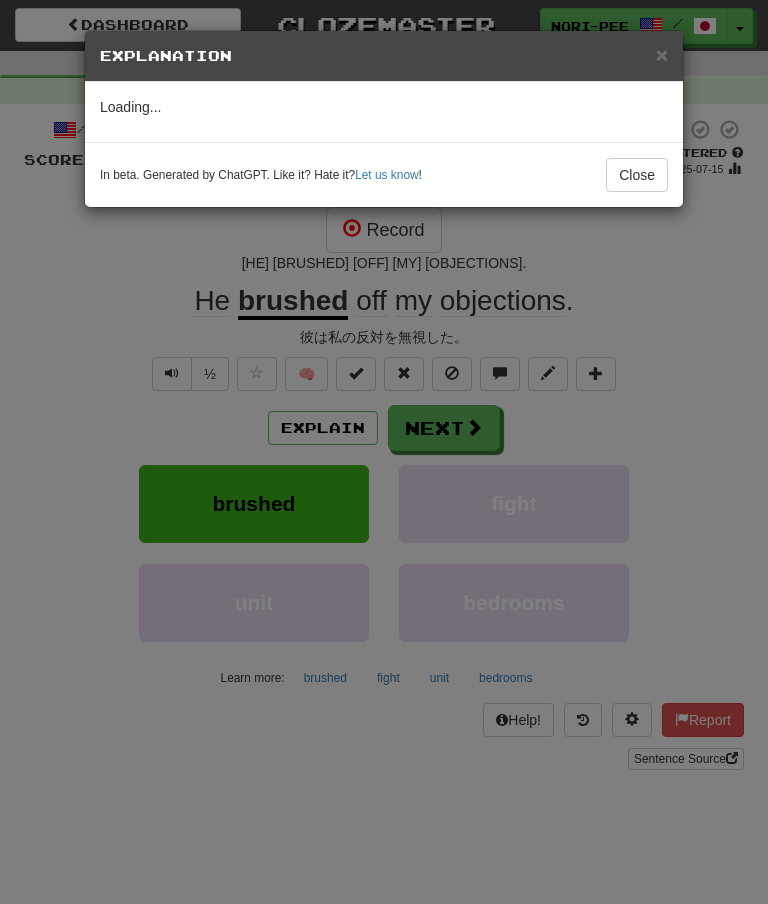 click on "Close" at bounding box center (637, 175) 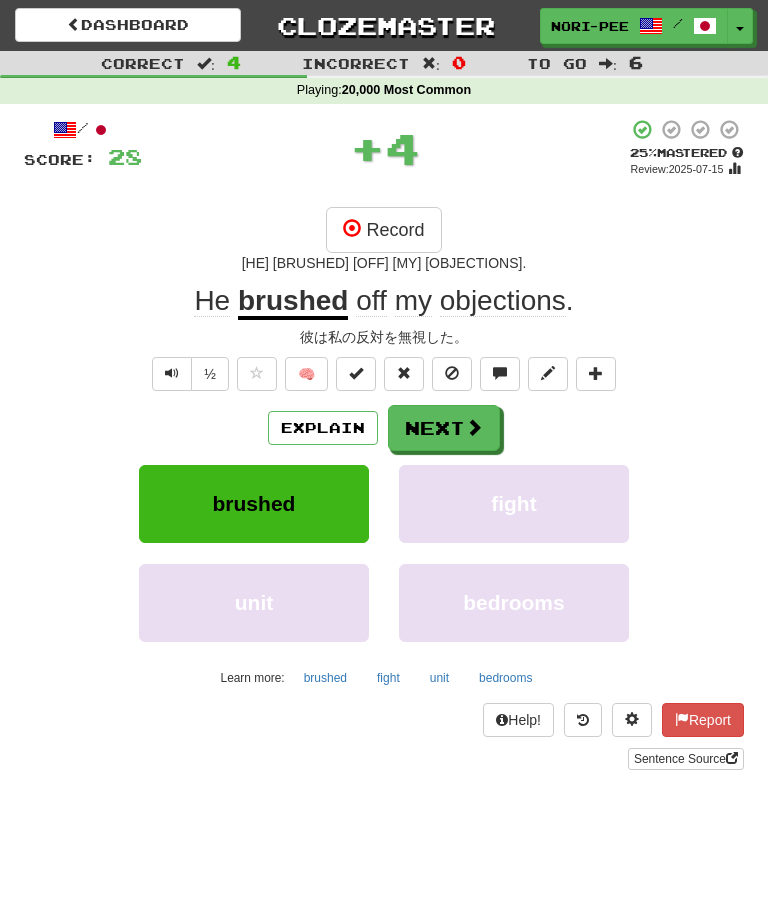click at bounding box center (474, 427) 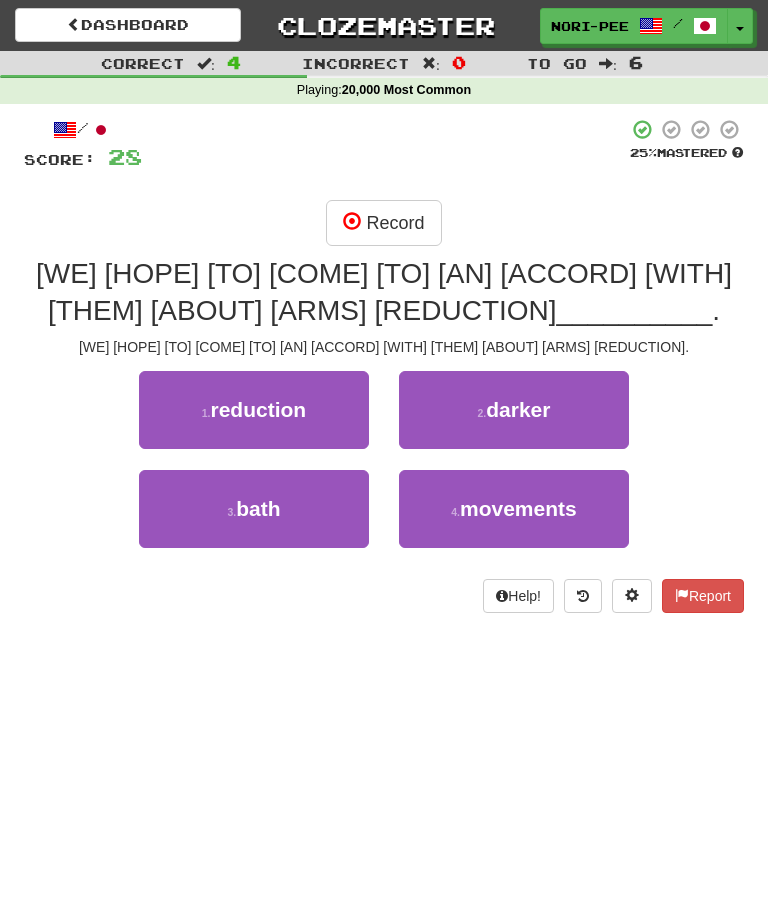 click on "Record" at bounding box center [383, 223] 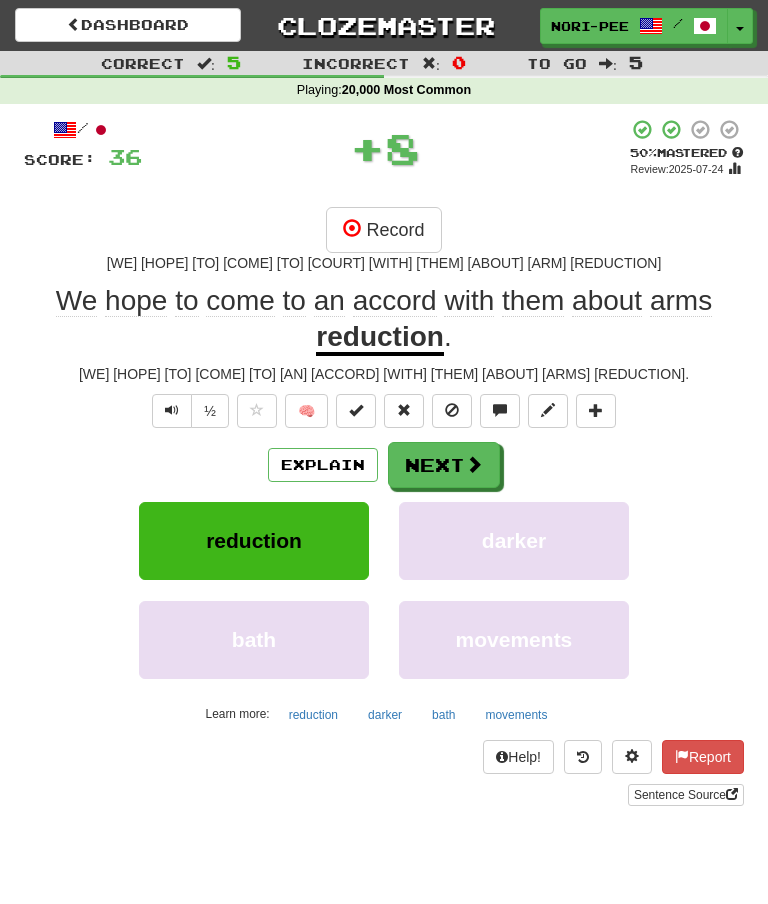 click on "Next" at bounding box center [444, 465] 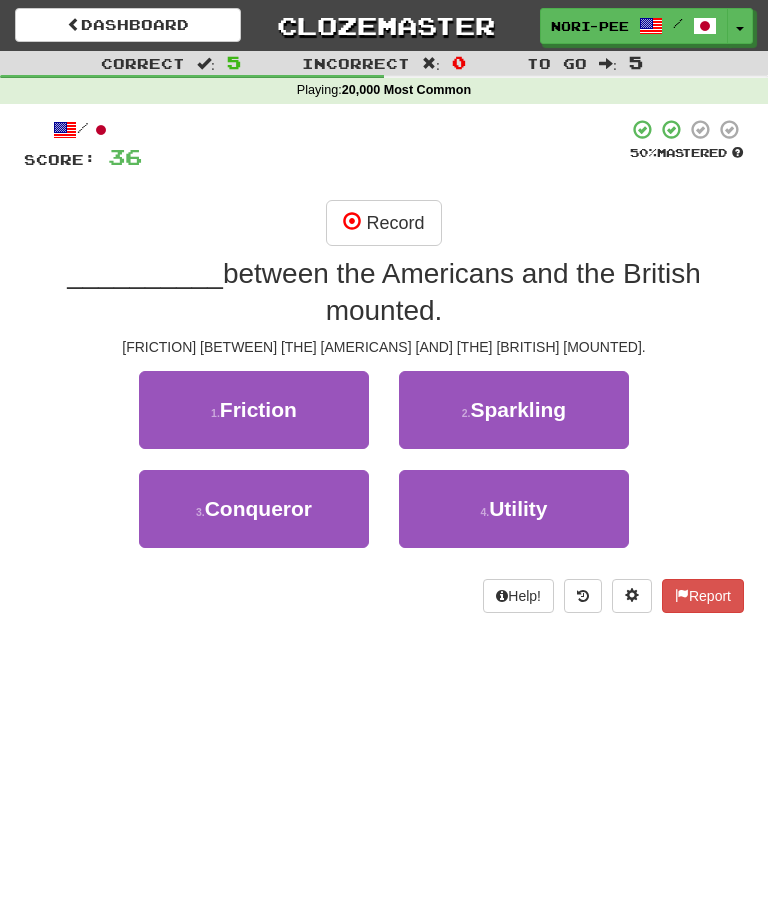 click on "Record" at bounding box center [383, 223] 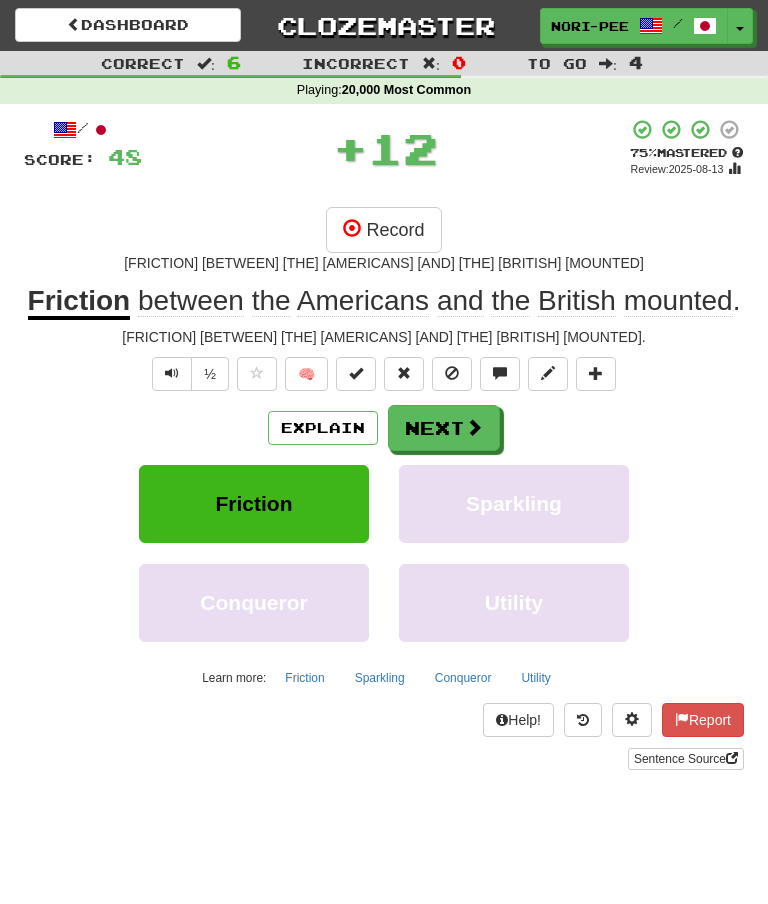 click on "Next" at bounding box center [444, 428] 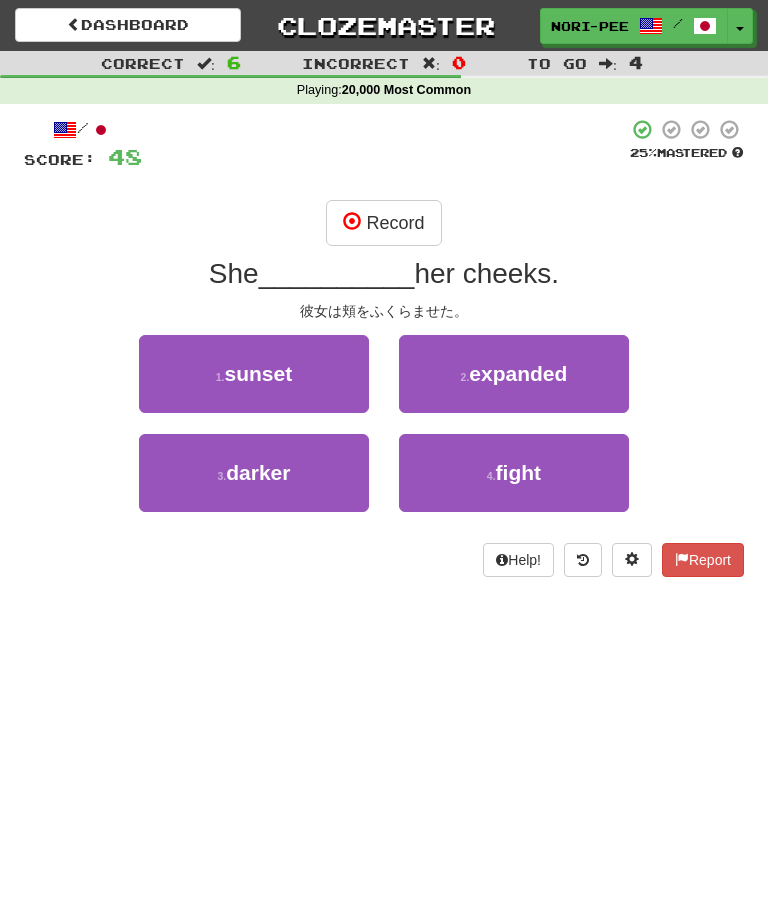 click on "Record" at bounding box center [383, 223] 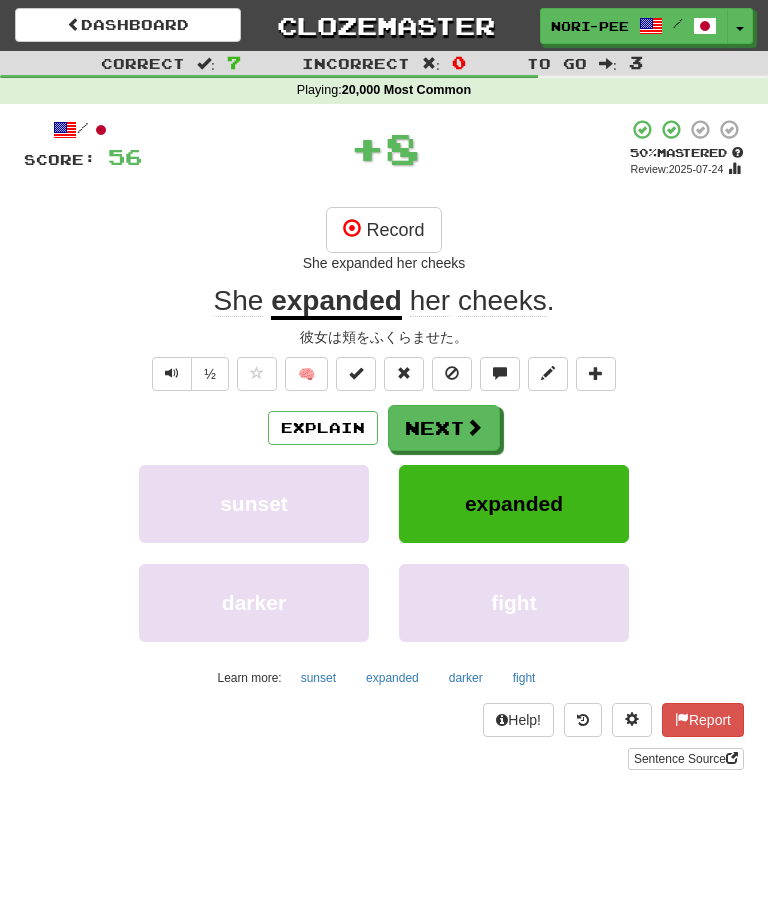 click on "Explain" at bounding box center [323, 428] 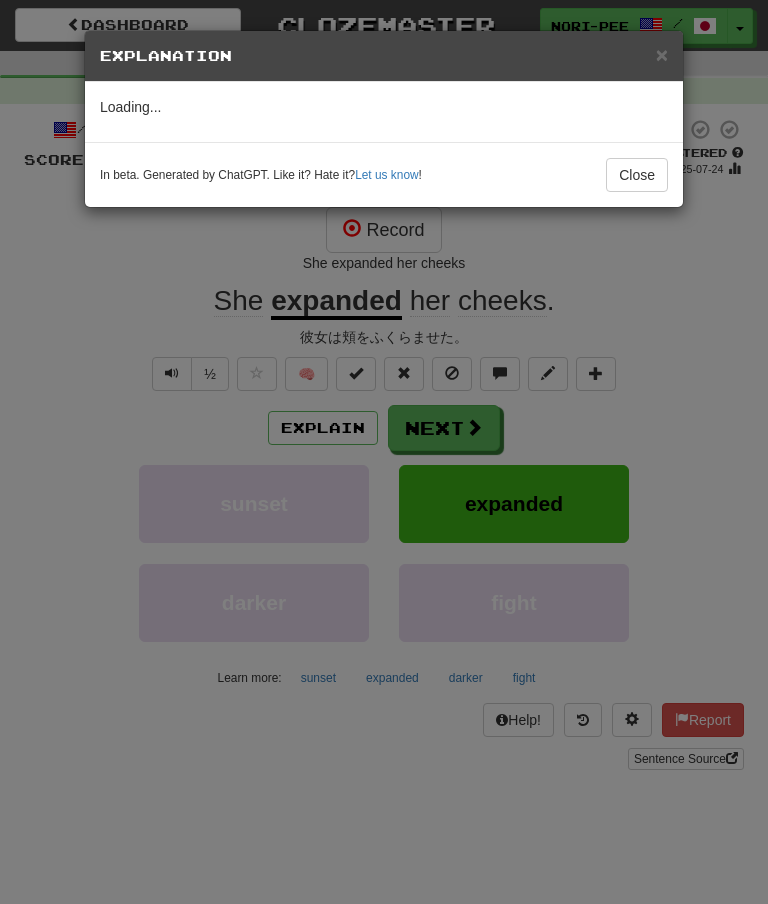 click on "Close" at bounding box center (637, 175) 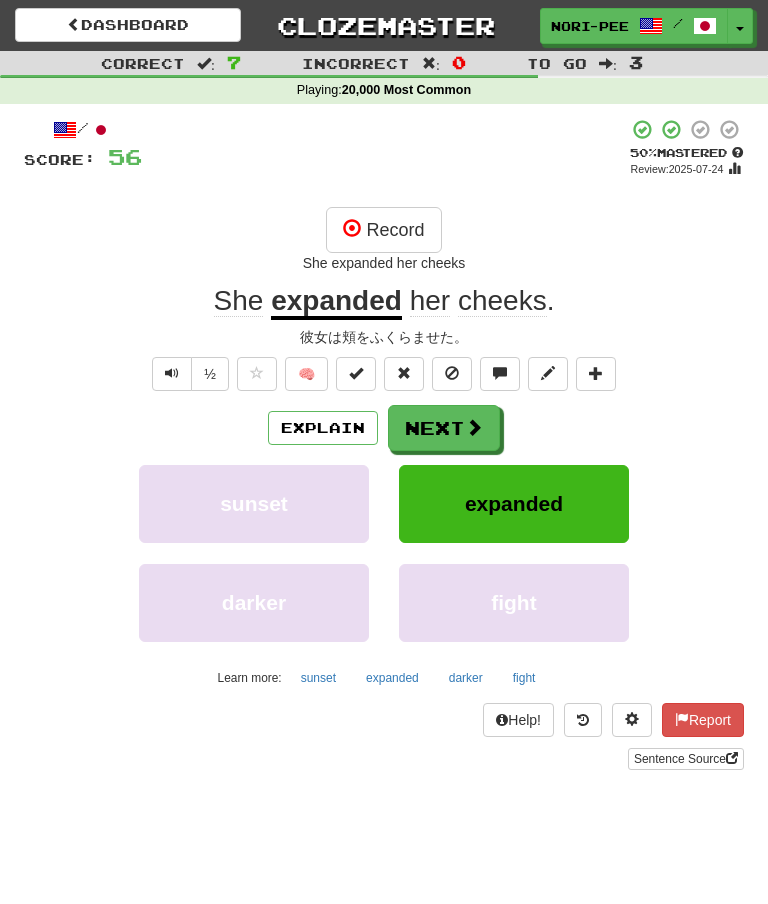 click at bounding box center (474, 427) 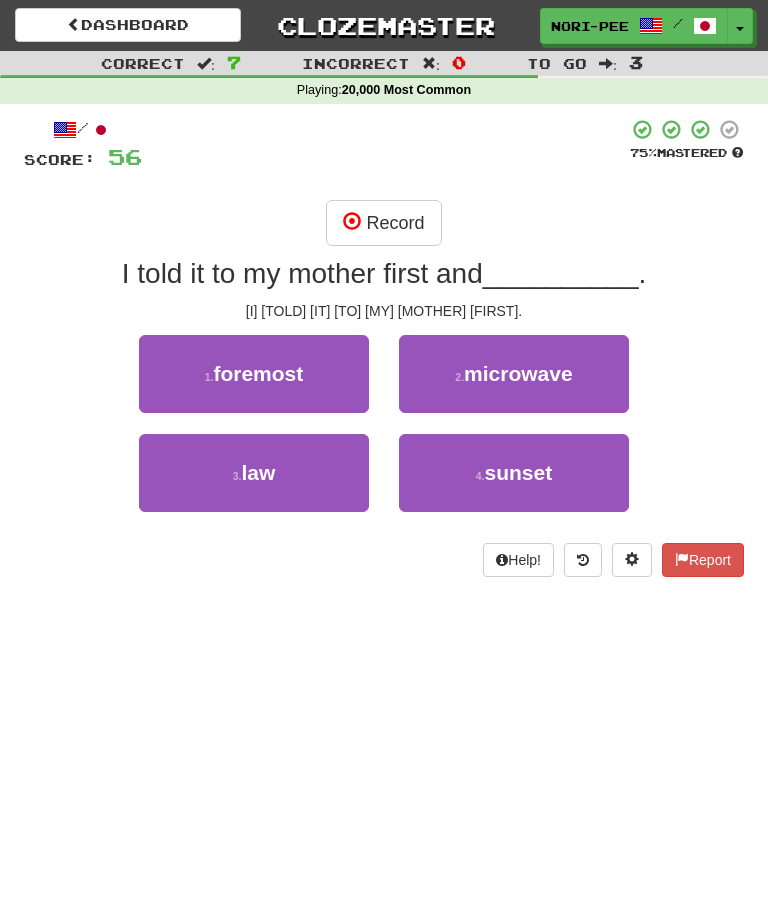 click on "Record" at bounding box center [383, 223] 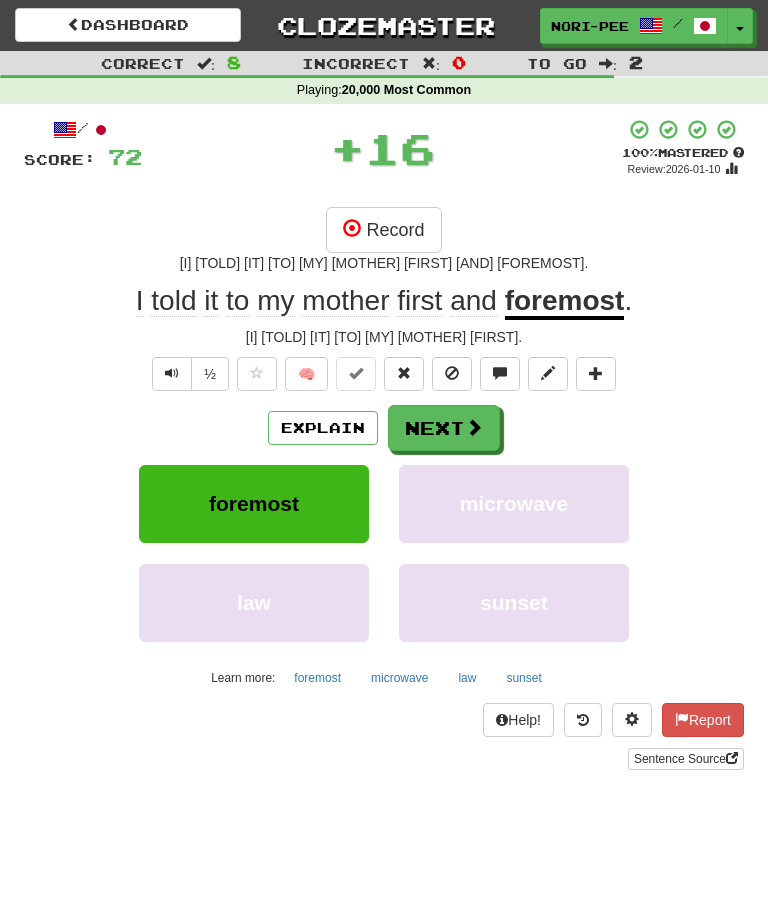 click on "Explain" at bounding box center [323, 428] 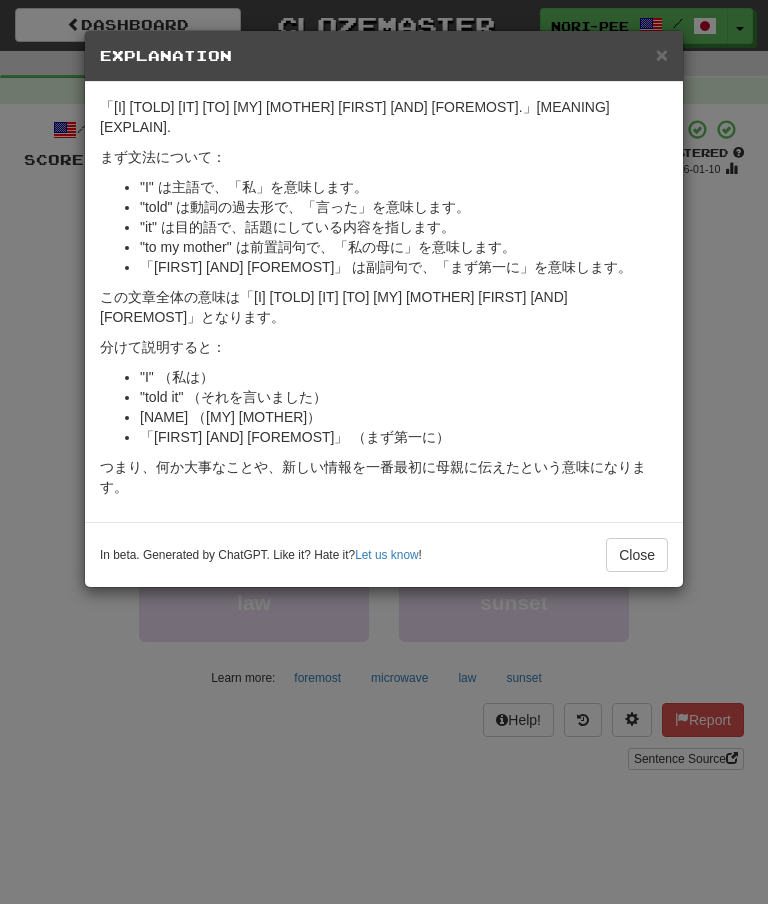 click on "Close" at bounding box center [637, 555] 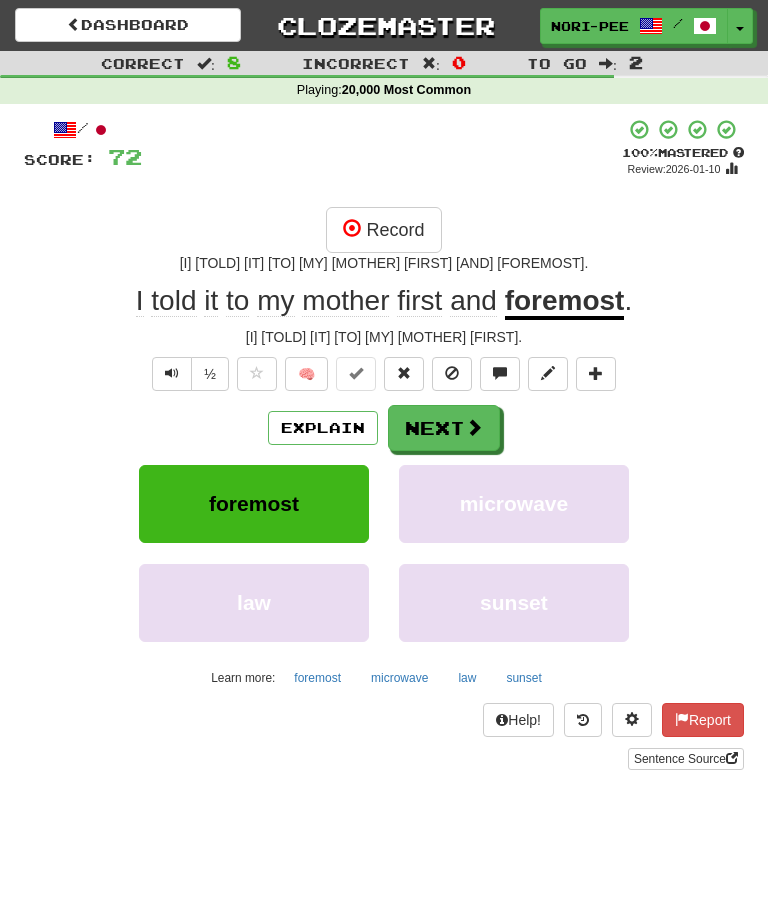 click on "Next" at bounding box center [444, 428] 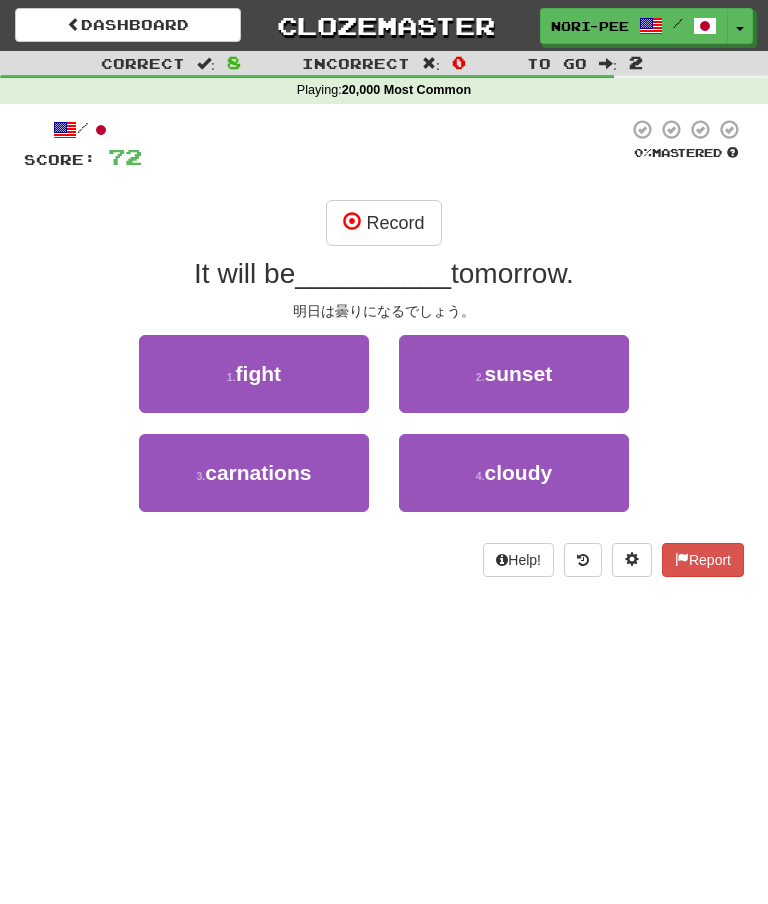 click on "Record" at bounding box center [383, 223] 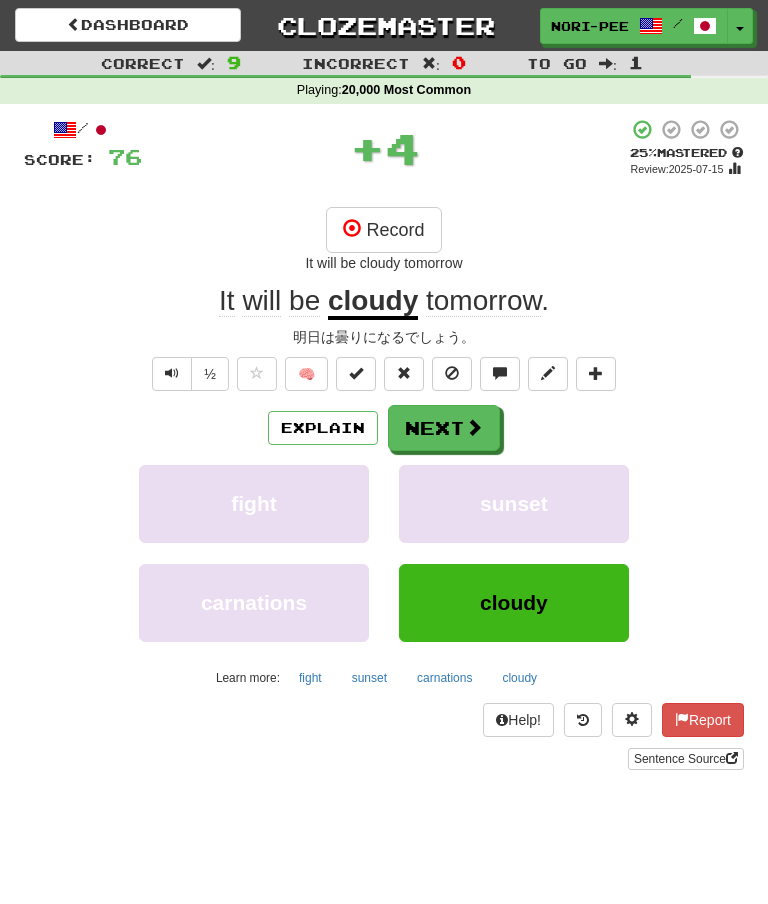 click on "Next" at bounding box center [444, 428] 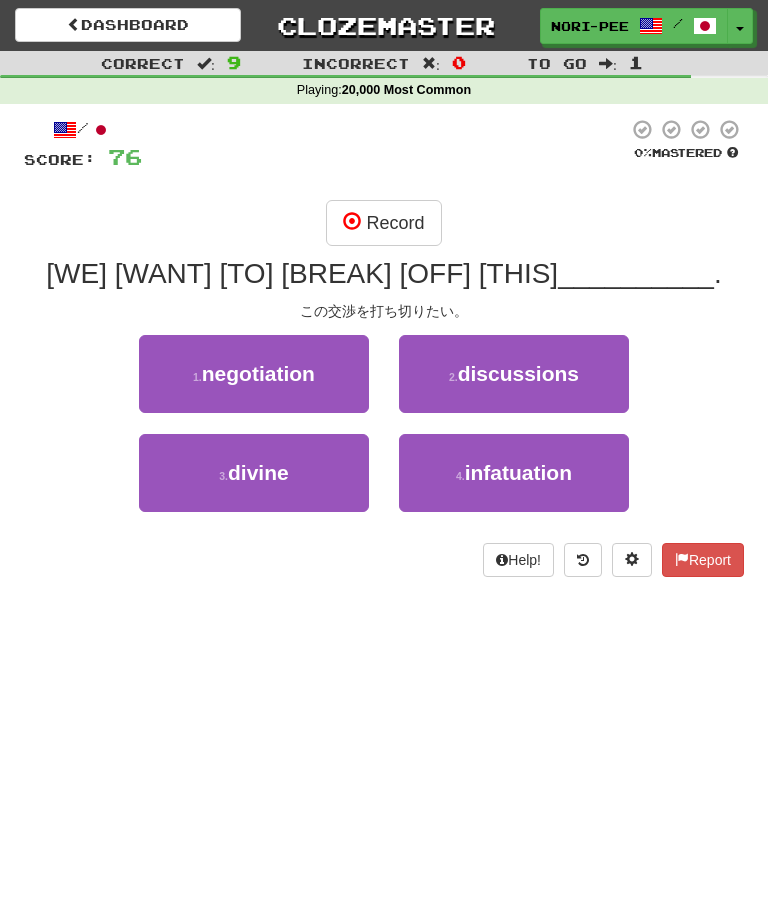 click on "Record" at bounding box center [383, 223] 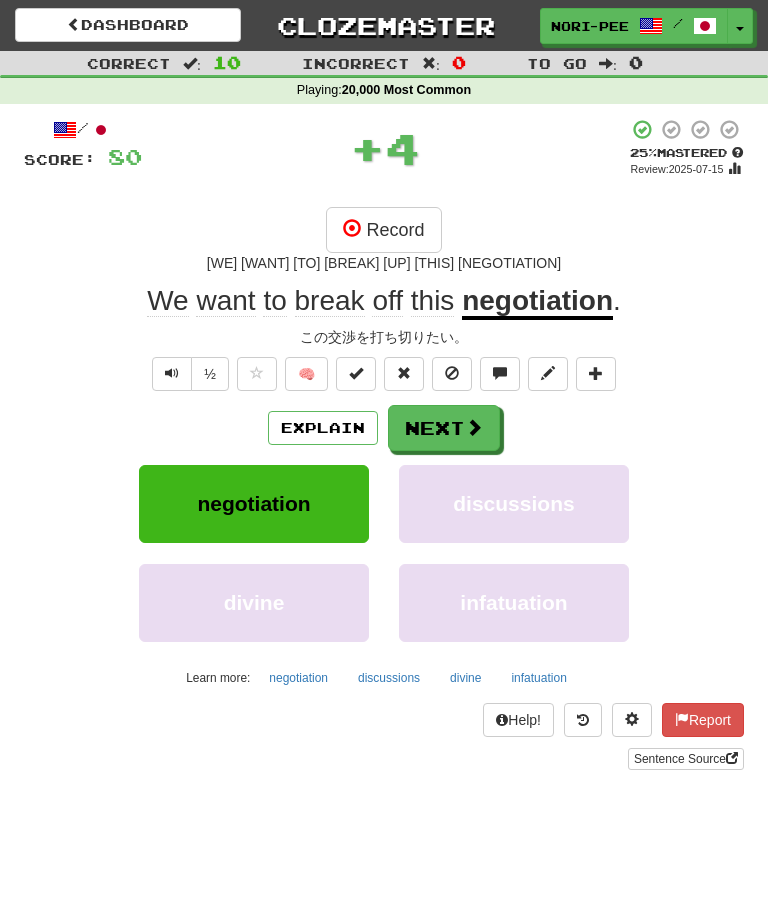 click on "Next" at bounding box center (444, 428) 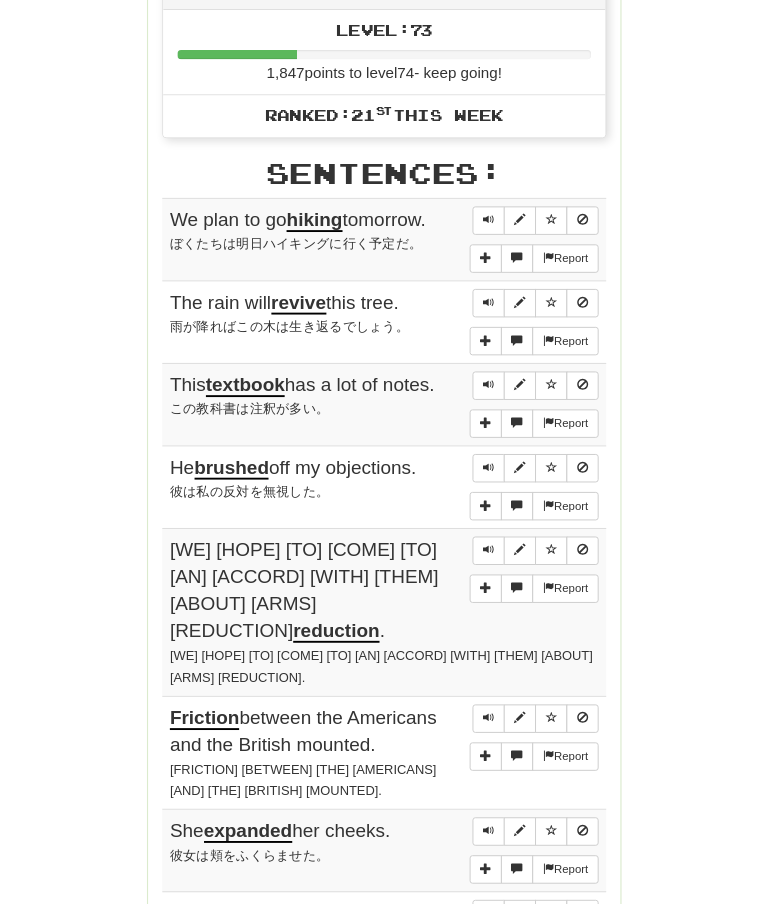 scroll, scrollTop: 1029, scrollLeft: 0, axis: vertical 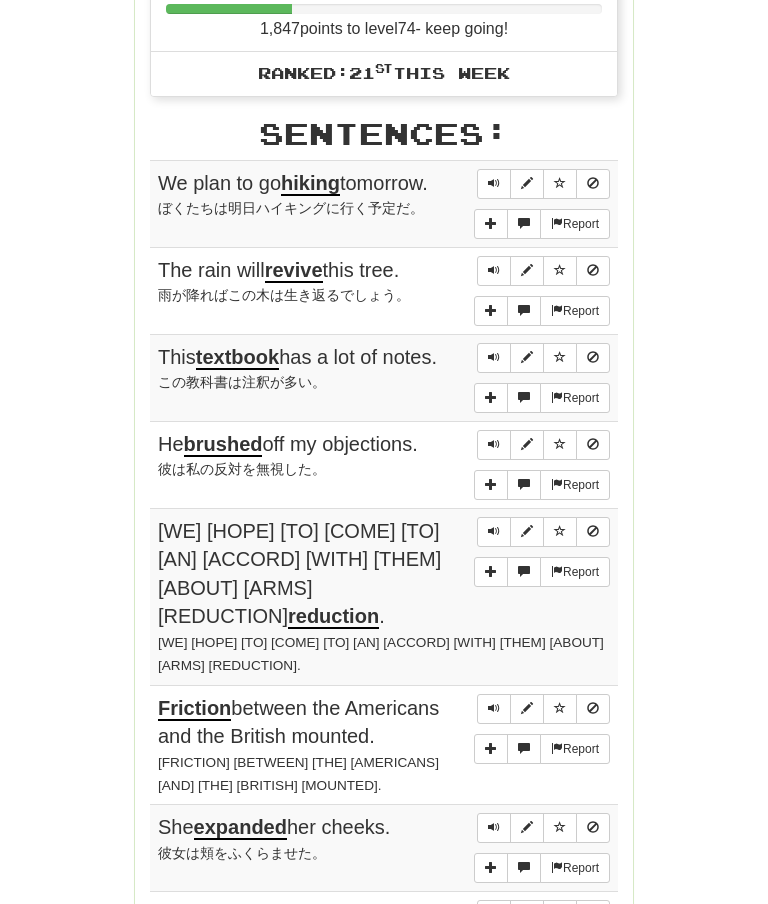 click at bounding box center (494, 184) 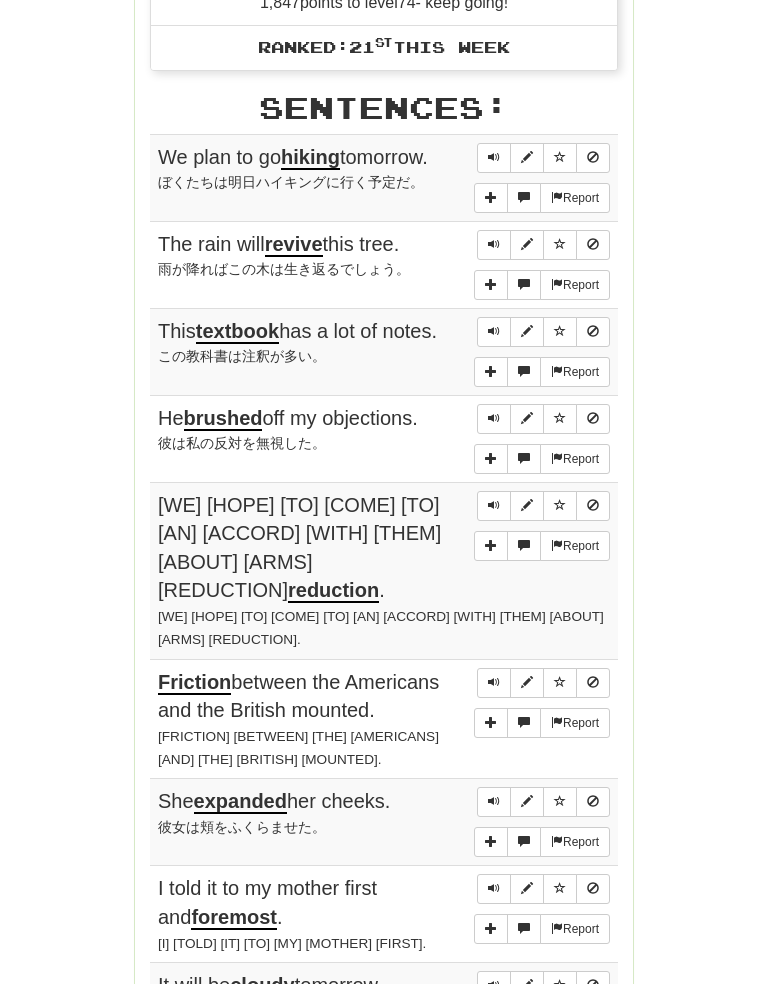 scroll, scrollTop: 1057, scrollLeft: 0, axis: vertical 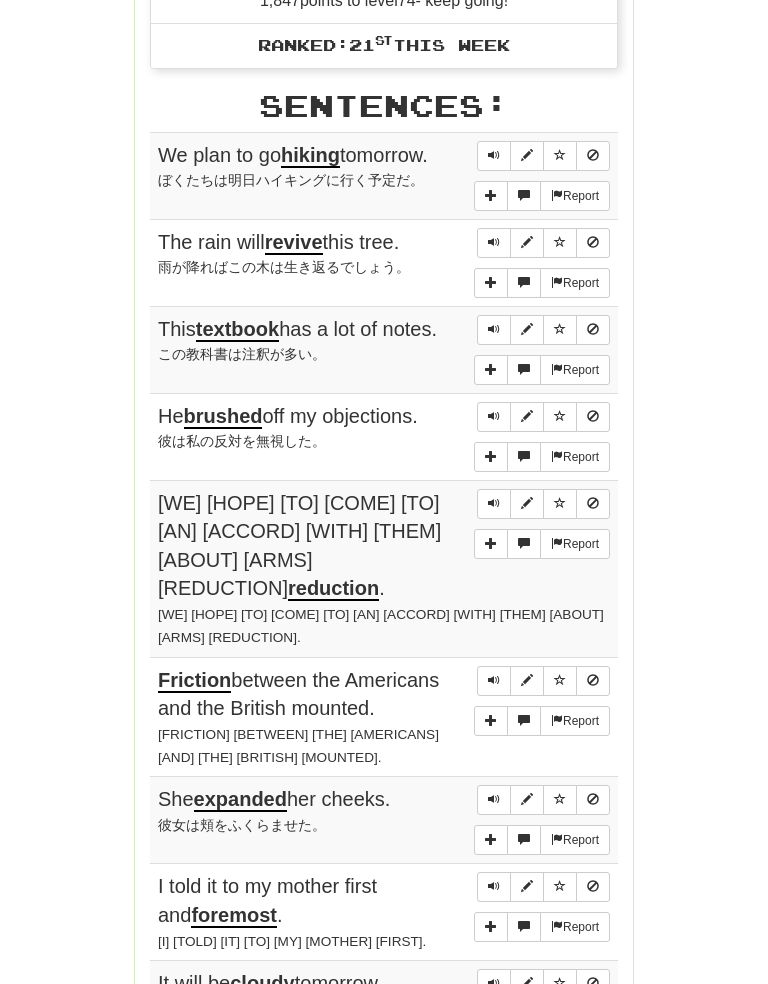 click at bounding box center (494, 417) 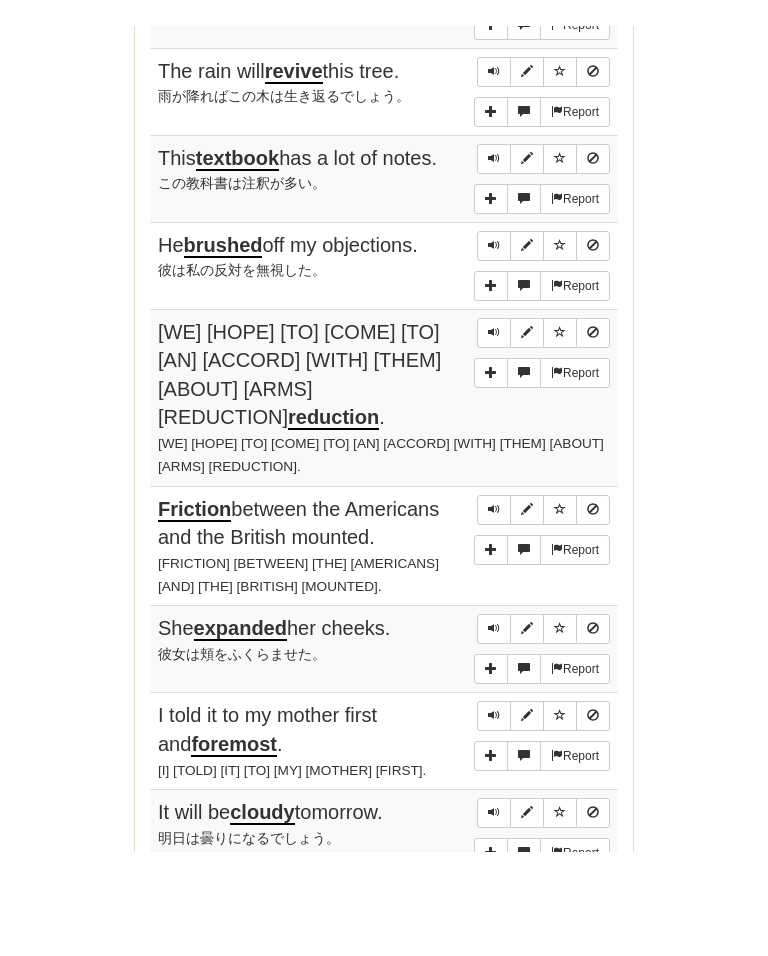 scroll, scrollTop: 1254, scrollLeft: 0, axis: vertical 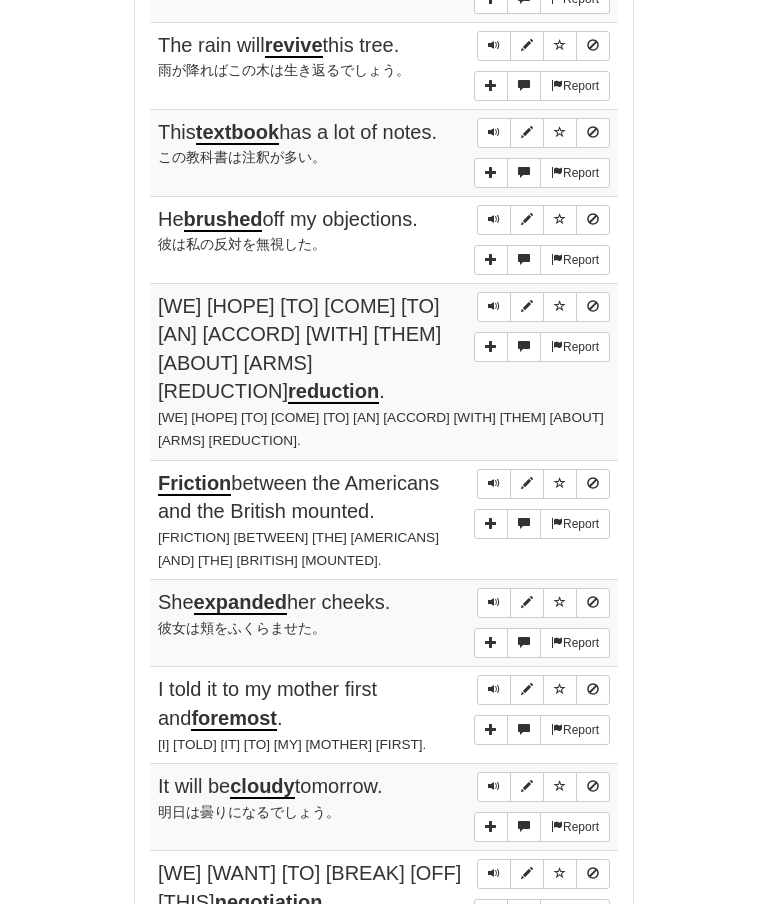 click on "Round Results Stats: Score:   + 80 Time:   2 : 30 New:   5 Review:   5 Correct:   10 Incorrect:   0 Get fluent faster. Get  Clozemaster Pro   Progress: 20,000 Most Common Playing:  2,185  /  9,929 + 5 21.956% 22.006% Mastered:  298  /  9,929 + 1 2.991% 3.001% Ready for Review:  1989  /  Level:  73 1,847  points to level  74  - keep going! Ranked:  21 st  this week Sentences:  Report [WE] [PLAN] [TO] [GO]  hiking  tomorrow. ぼくたちは明日ハイキングに行く予定だ。  Report [THE] [RAIN] [WILL]  revive  this tree. 雨が降ればこの木は生き返るでしょう。  Report [THIS] [TEXTBOOK] has a lot of notes. この教科書は注釈が多い。   Report [HE]  brushed  off my objections. 彼は私の反対を無視した。  Report [WE] [HOPE] [TO] [COME] [TO] [AN] [ACCORD] [WITH] [THEM] [ABOUT] [ARMS] [REDUCTION]. 我々は軍縮に関して彼らと意見が一致したいと望んでいる。  Report [FRICTION] between the Americans and the British mounted. 米国人とイギリス人との間の摩擦が高まった。  Report ." at bounding box center [384, -14] 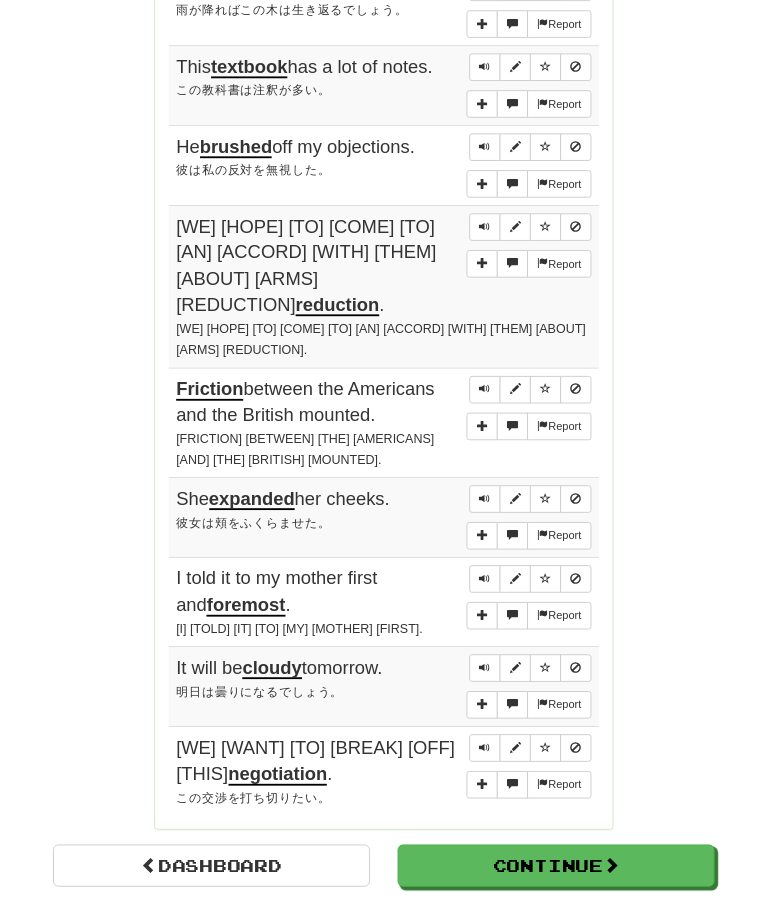 scroll, scrollTop: 1393, scrollLeft: 0, axis: vertical 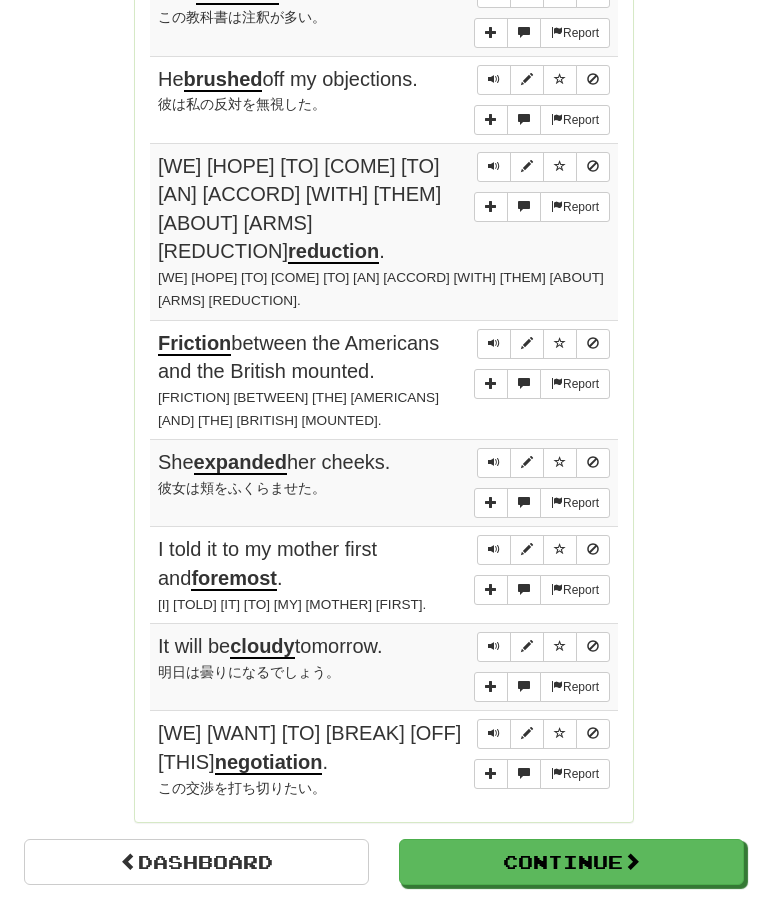 click at bounding box center [494, 551] 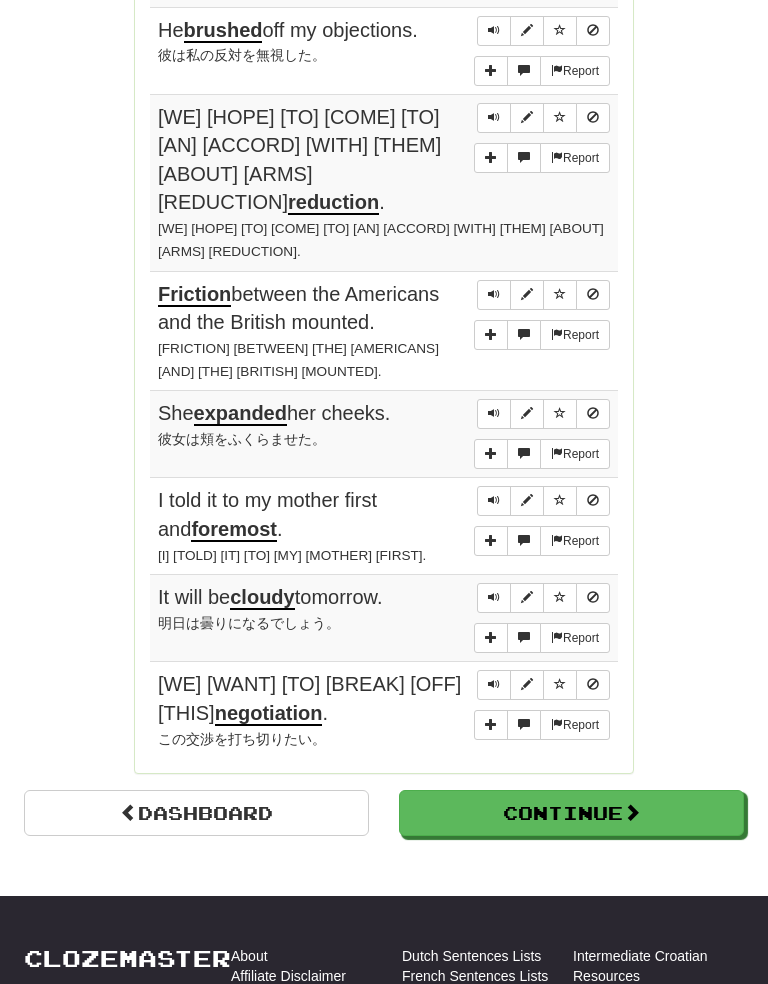 scroll, scrollTop: 1443, scrollLeft: 0, axis: vertical 